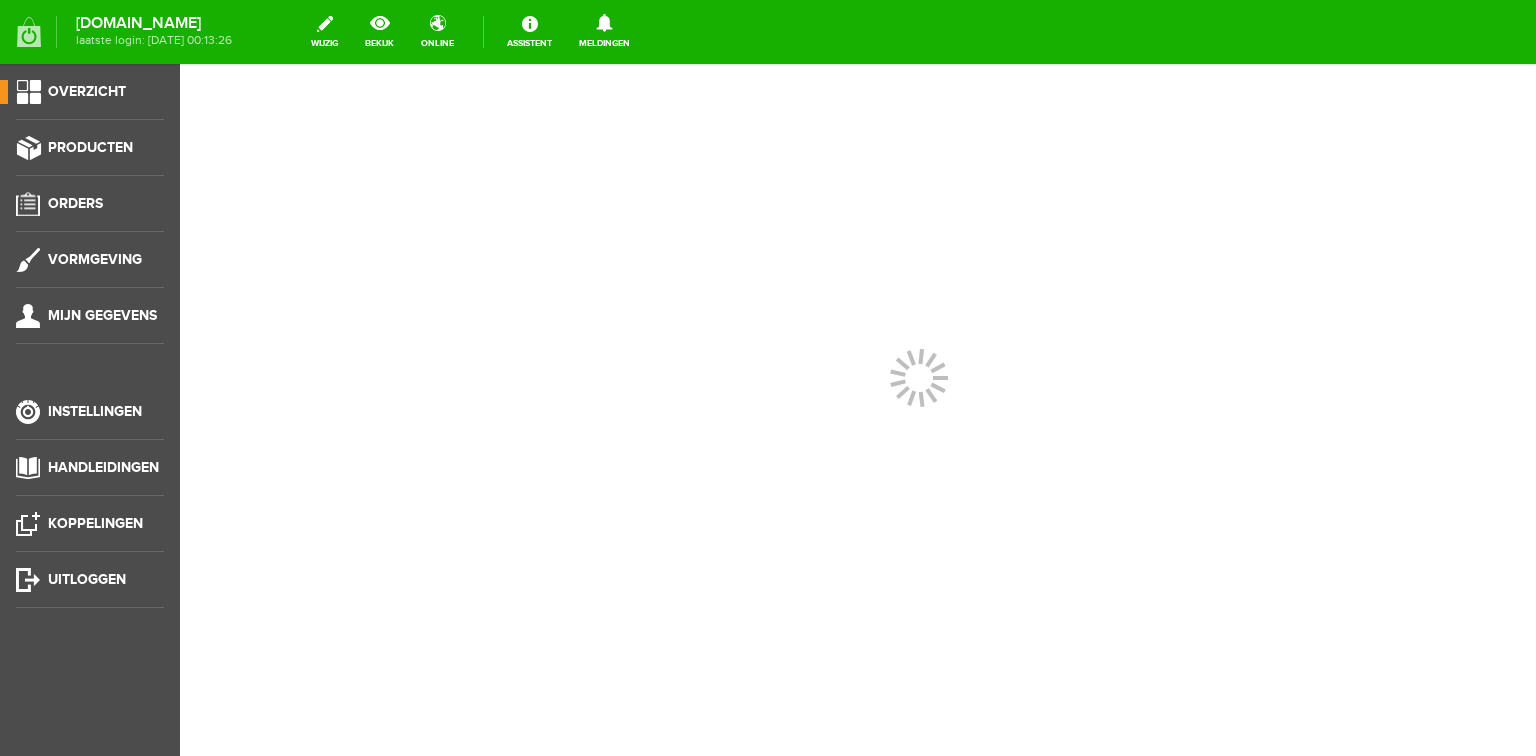 scroll, scrollTop: 0, scrollLeft: 0, axis: both 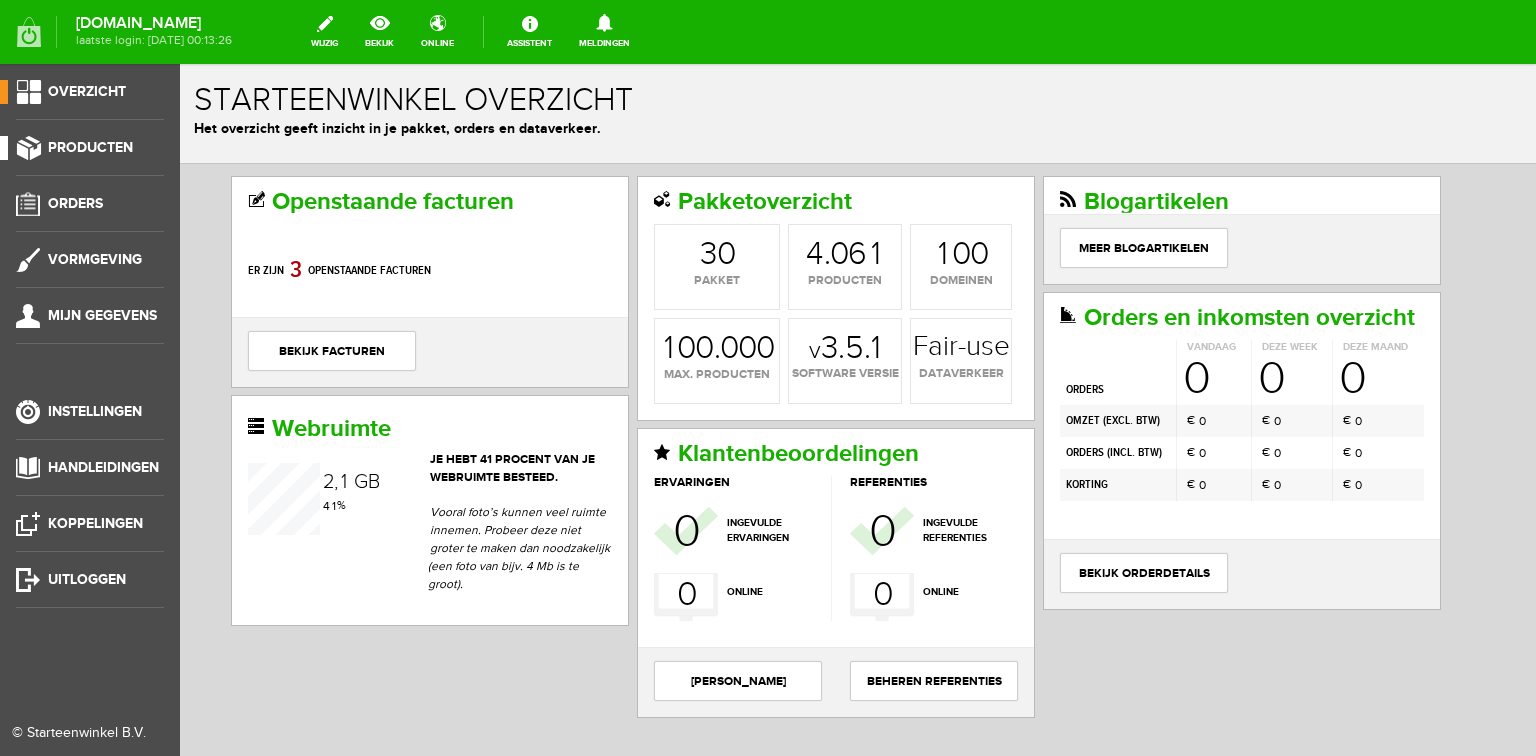 click on "Producten" at bounding box center (90, 147) 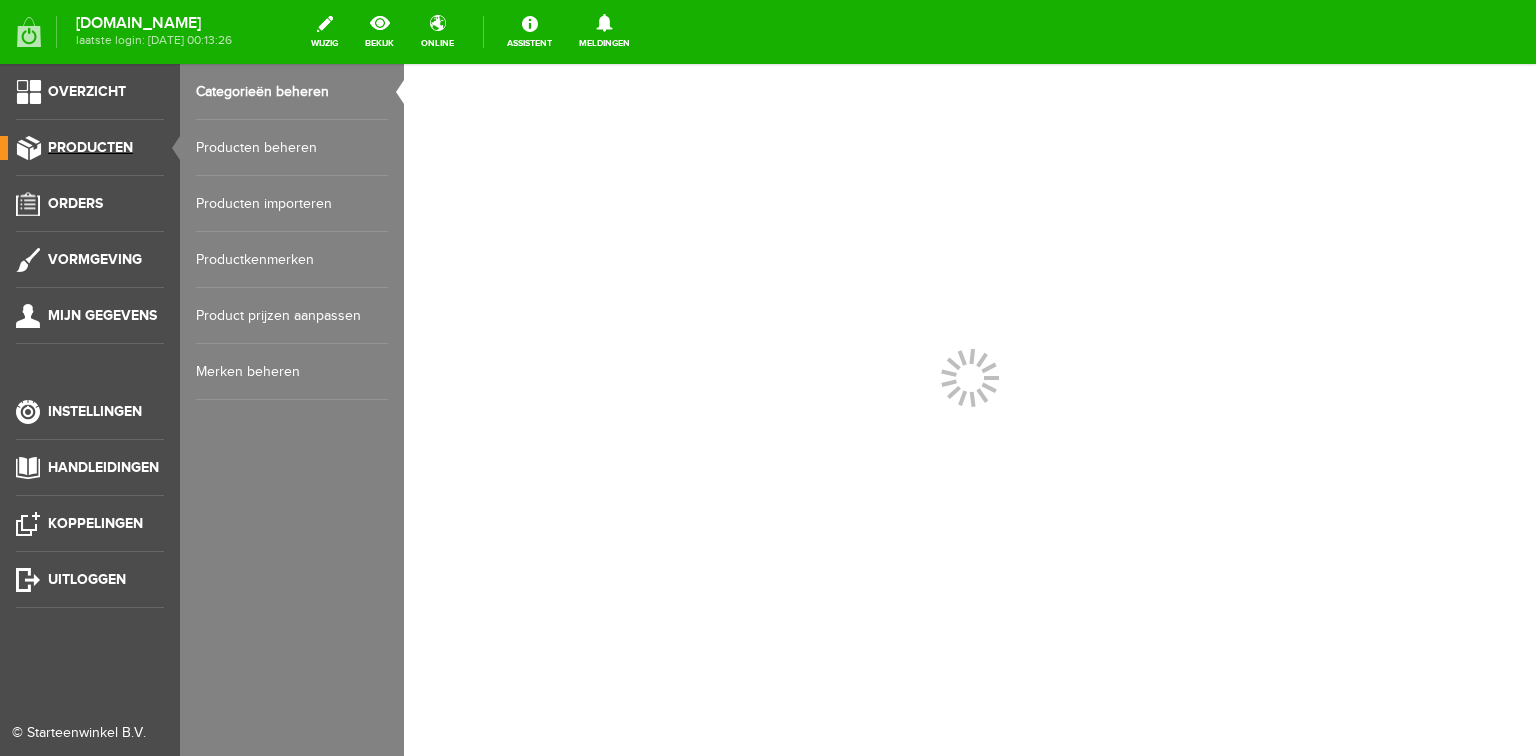 scroll, scrollTop: 0, scrollLeft: 0, axis: both 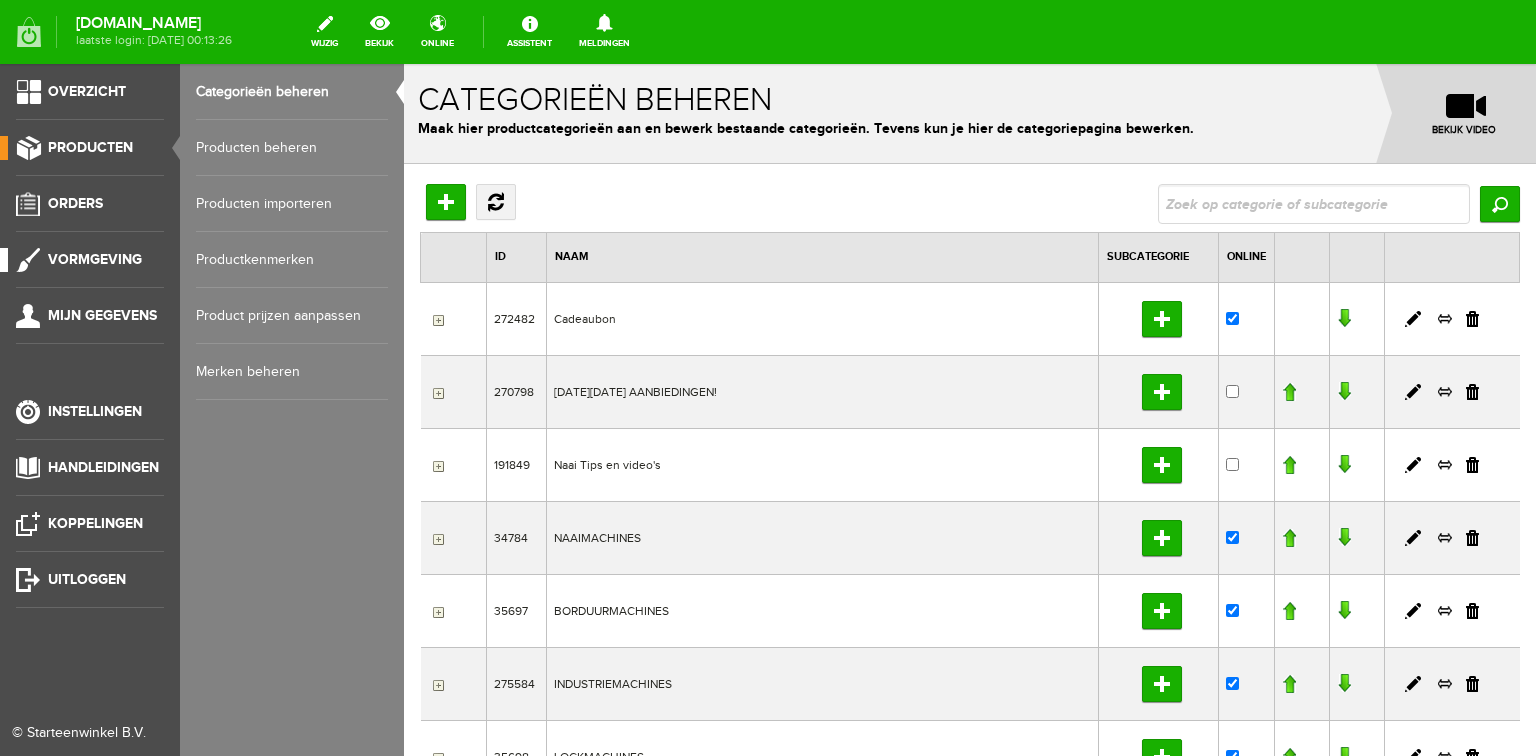 click on "Vormgeving" at bounding box center (95, 259) 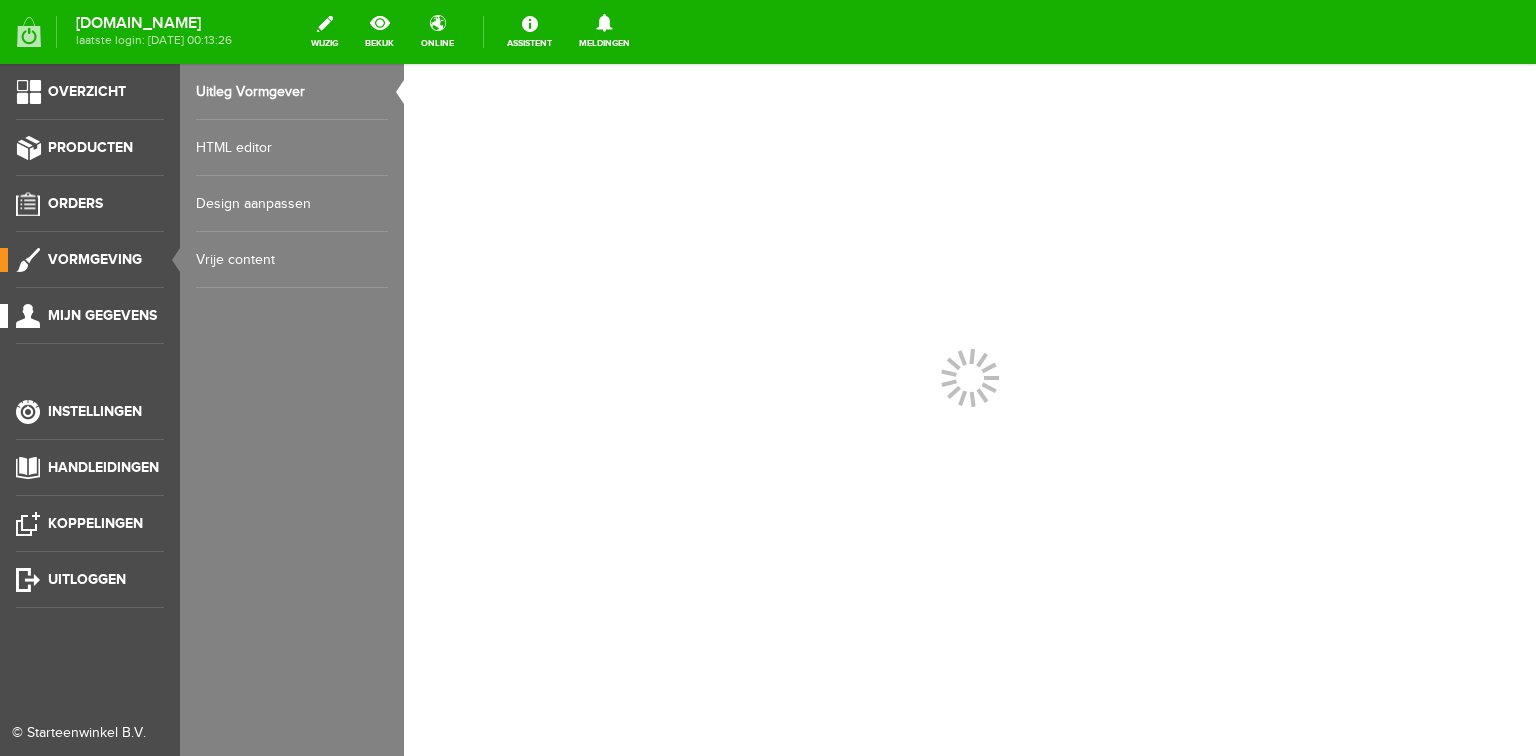 click on "Mijn gegevens" at bounding box center [102, 315] 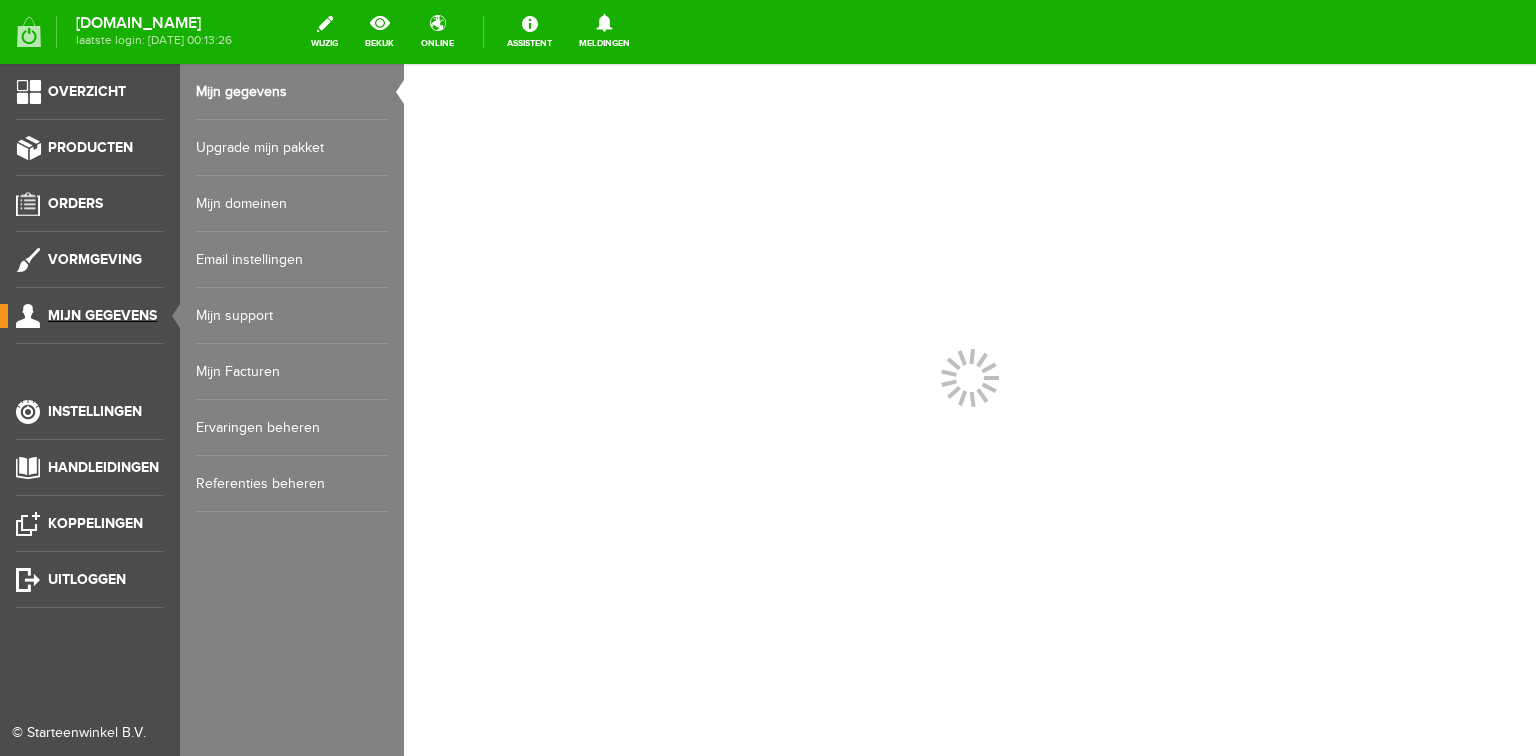 scroll, scrollTop: 0, scrollLeft: 0, axis: both 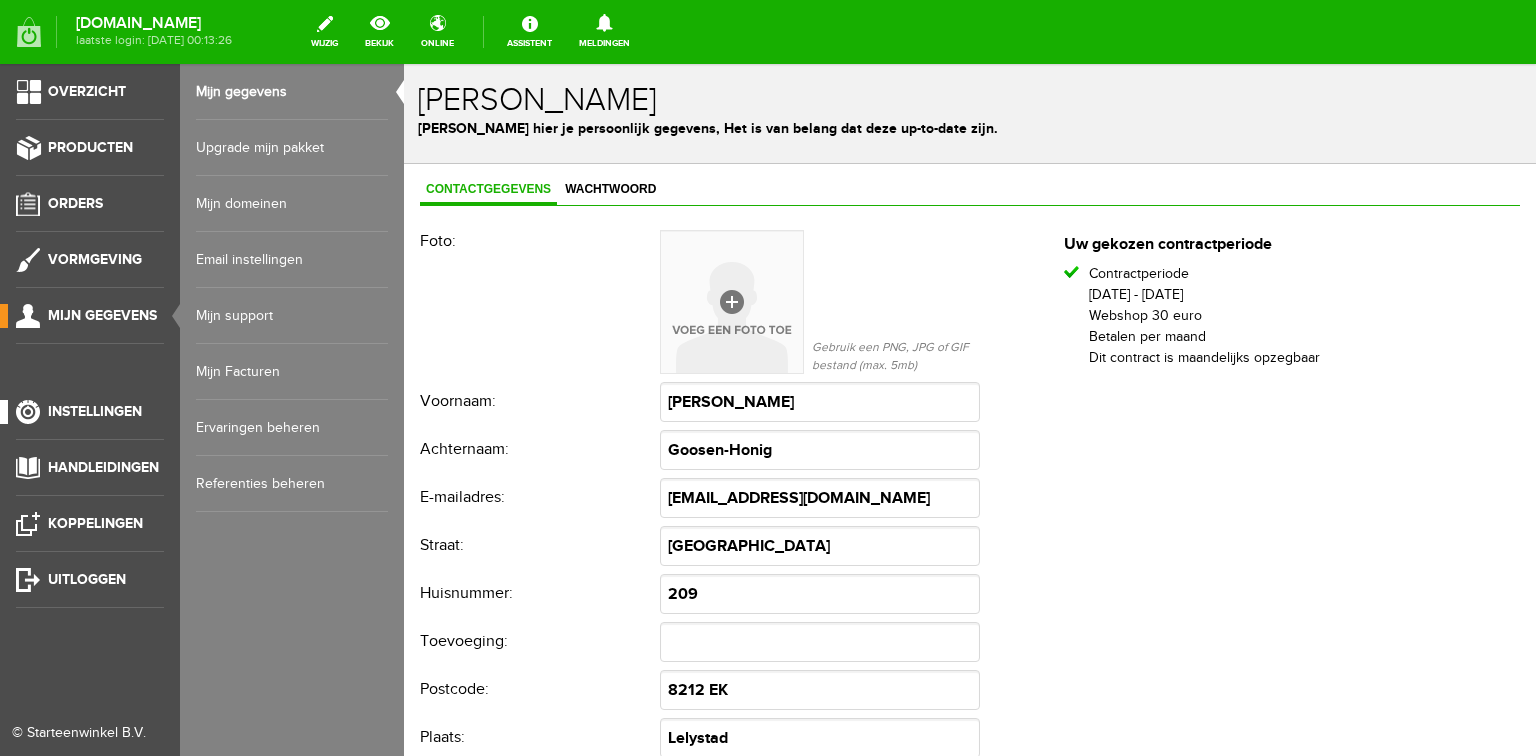 click on "Instellingen" at bounding box center [95, 411] 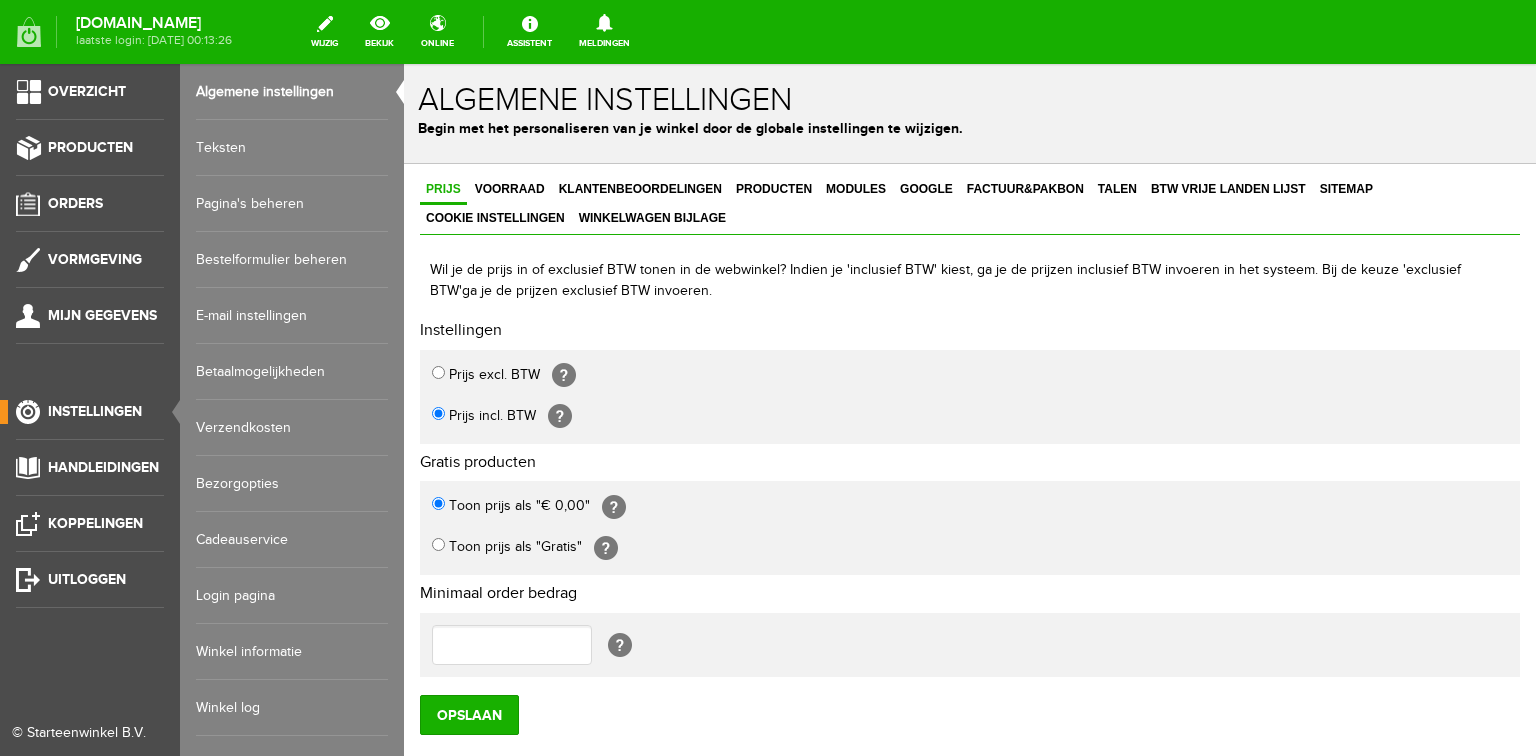 scroll, scrollTop: 0, scrollLeft: 0, axis: both 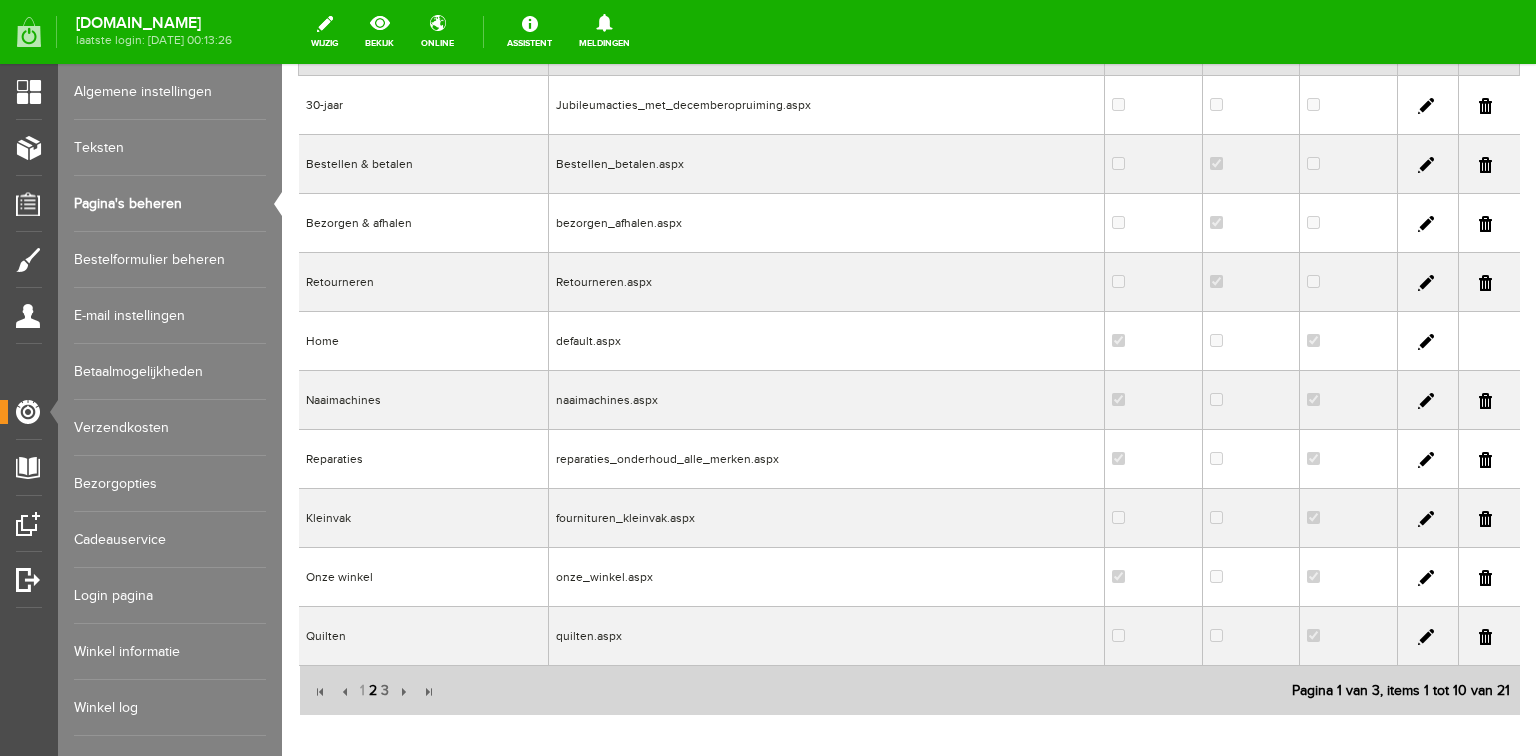 click on "2" at bounding box center [373, 691] 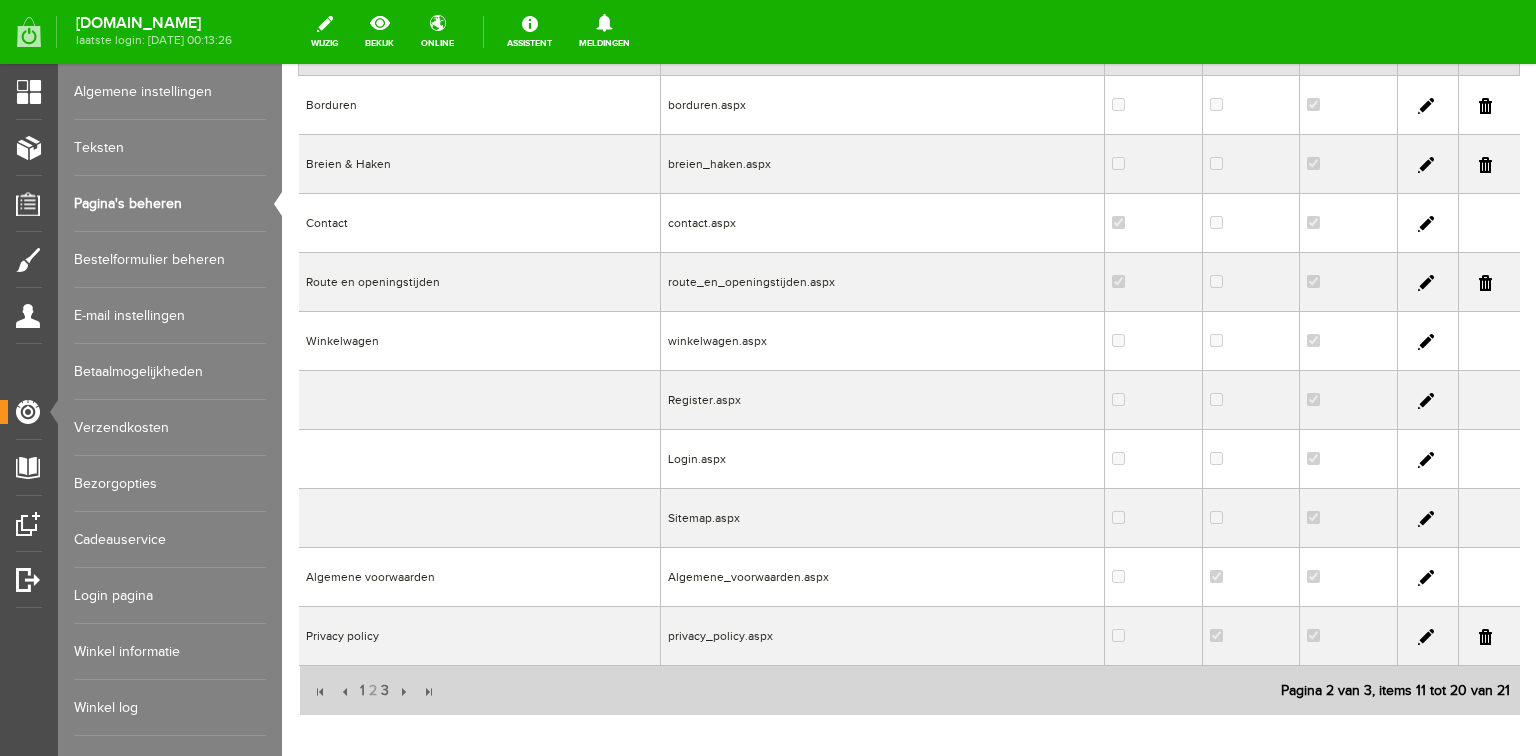 click at bounding box center (1426, 224) 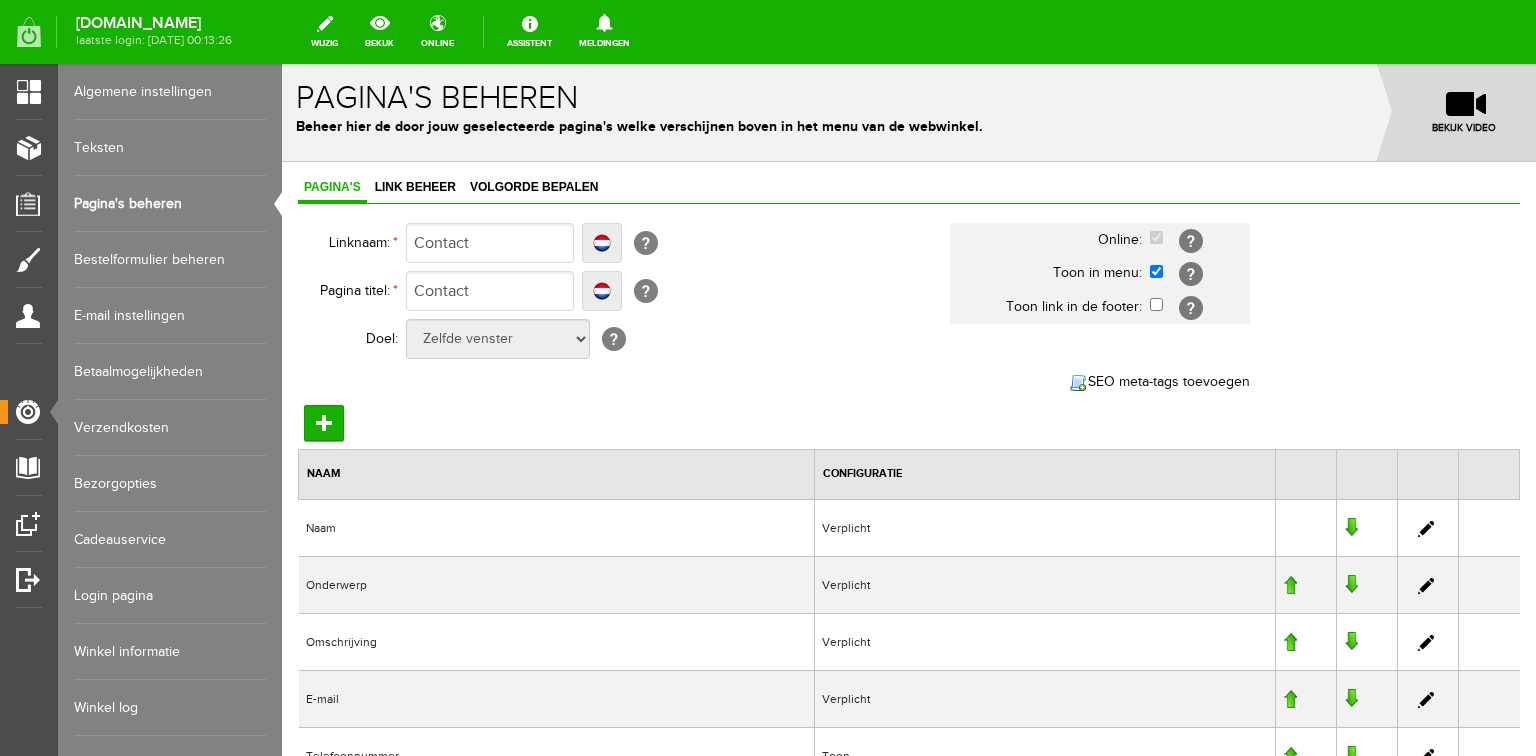 scroll, scrollTop: 0, scrollLeft: 0, axis: both 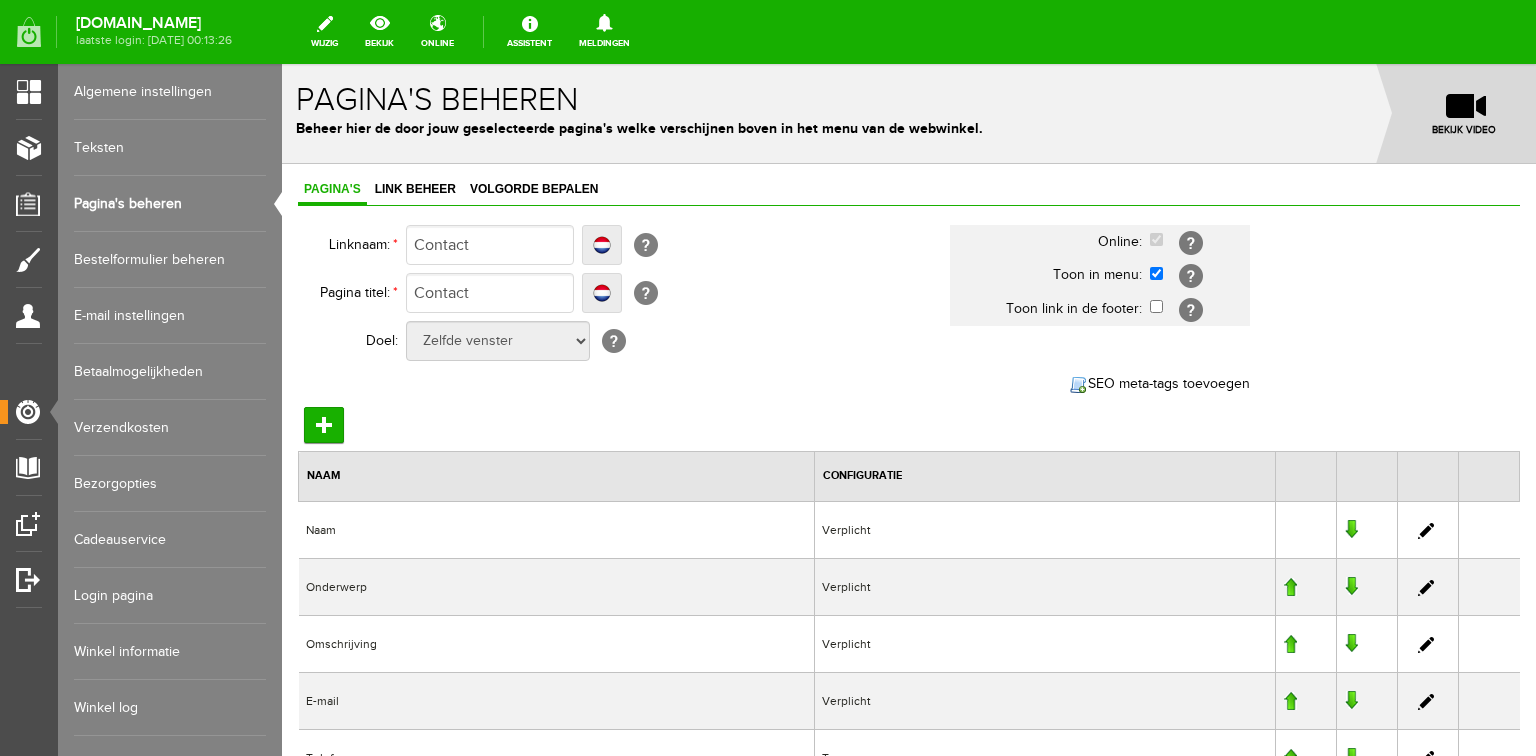 click on "Pagina's beheren" at bounding box center [170, 204] 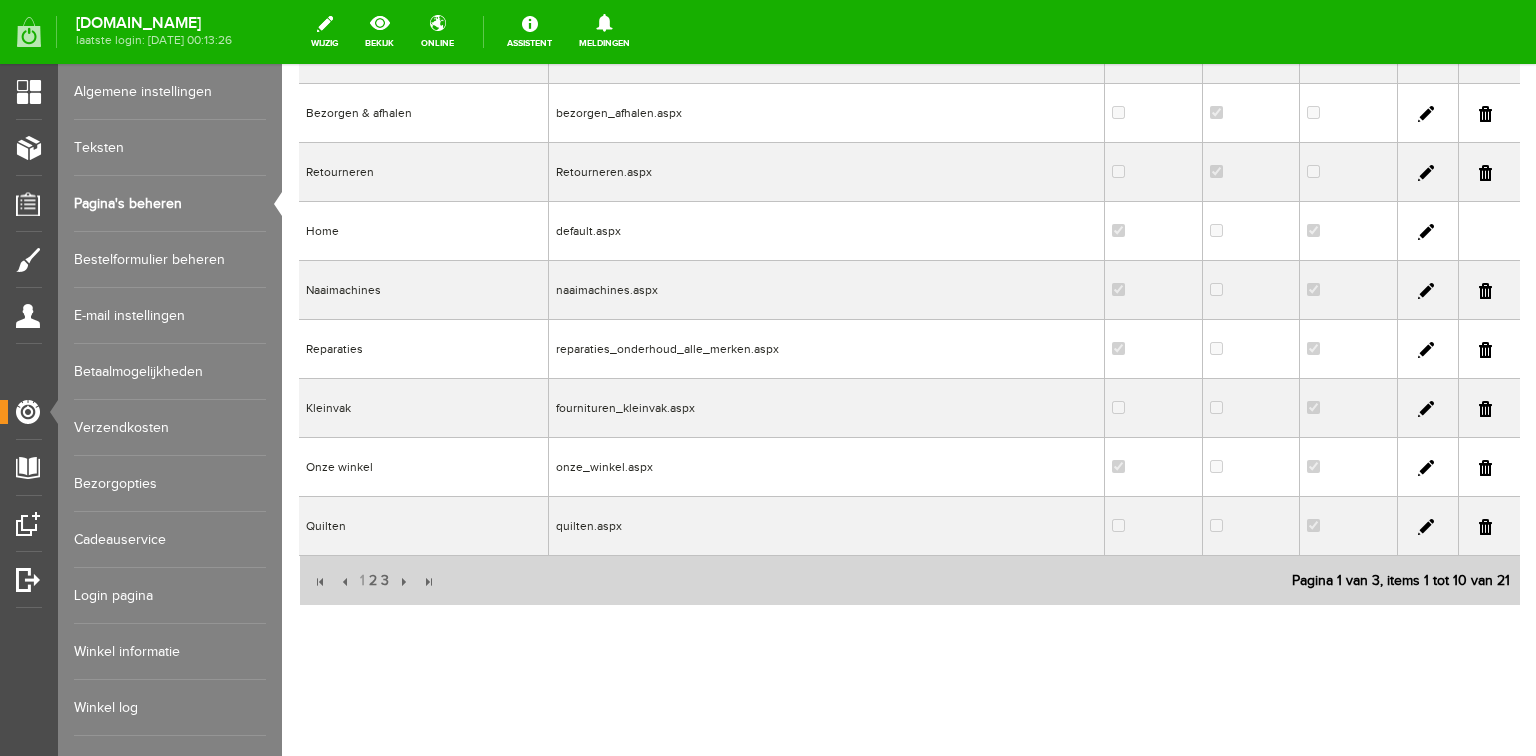 scroll, scrollTop: 356, scrollLeft: 0, axis: vertical 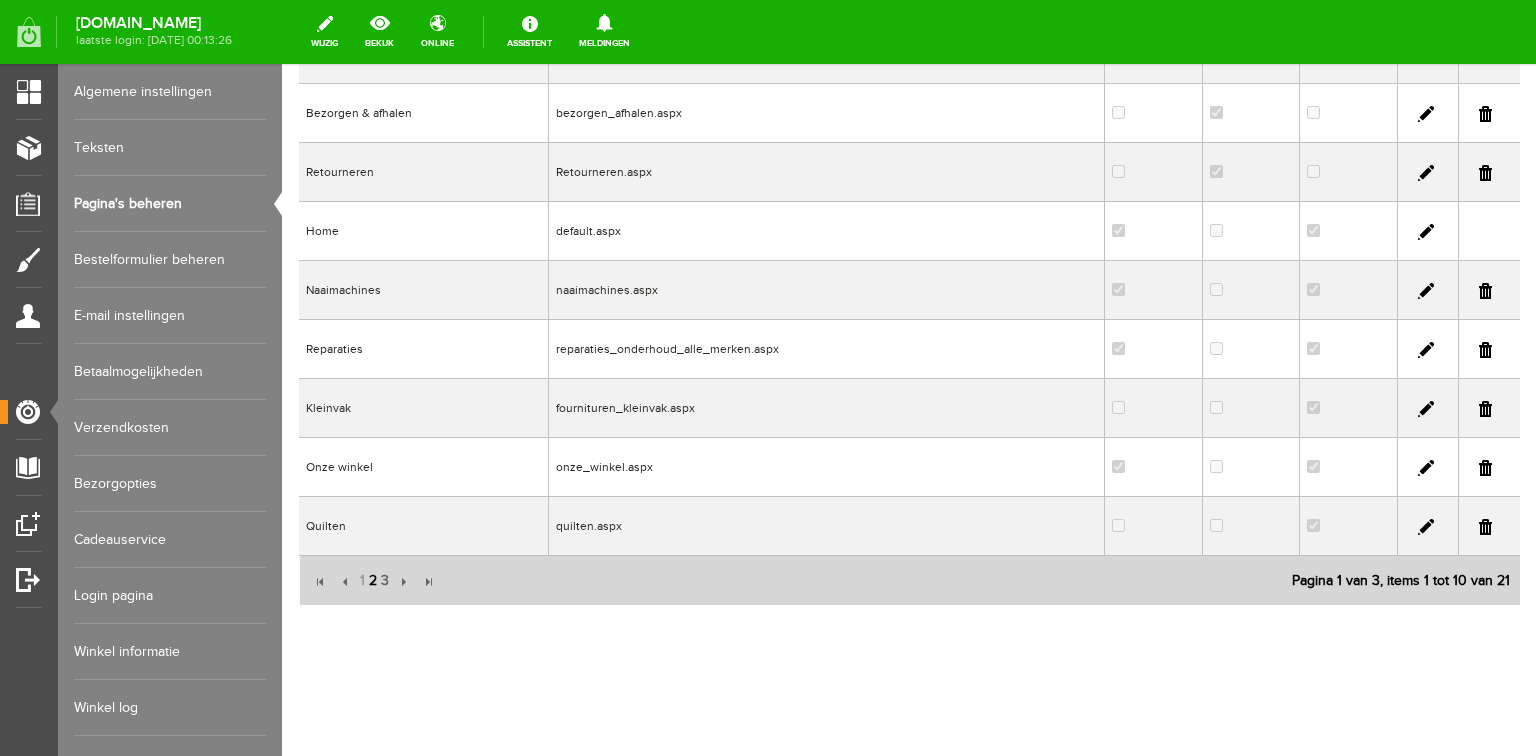 click on "2" at bounding box center [373, 581] 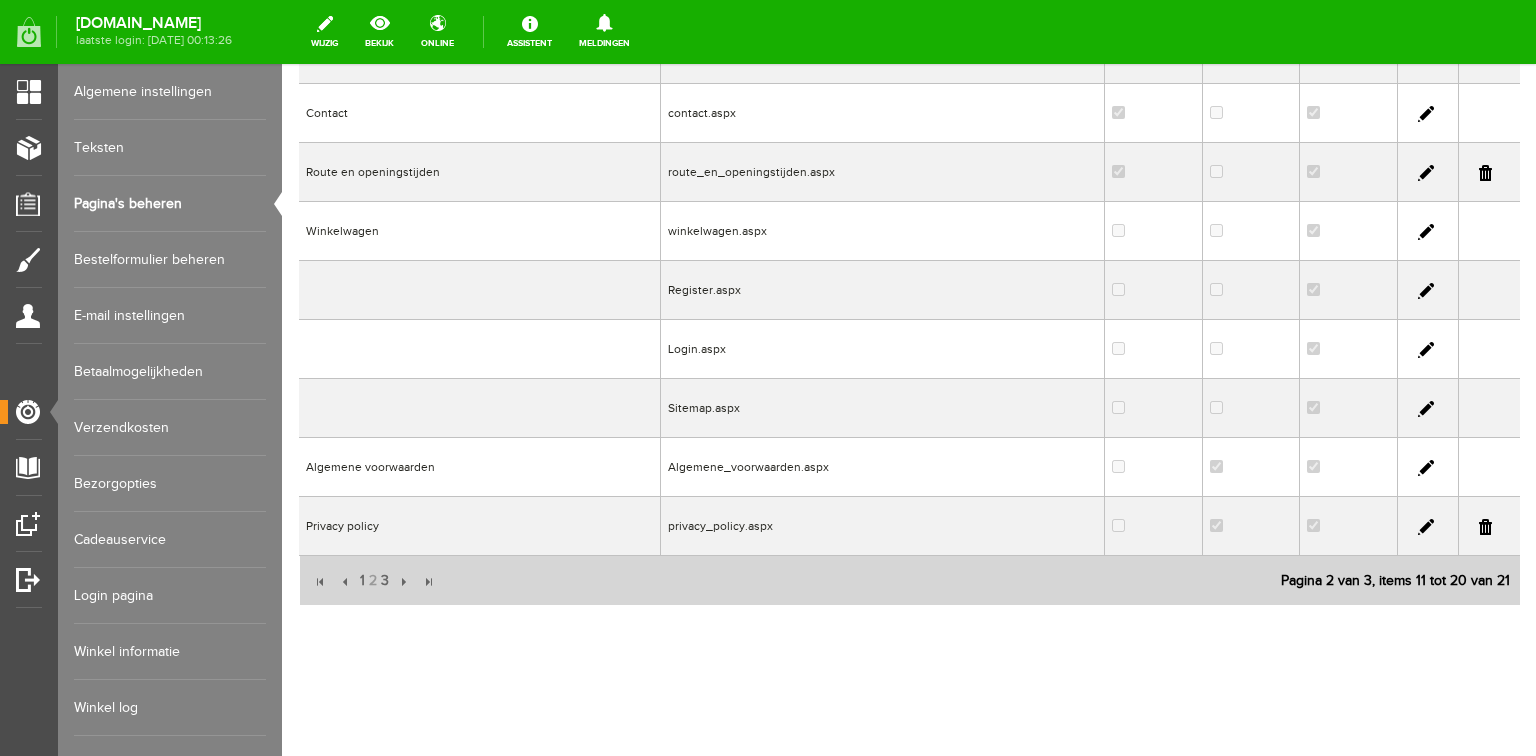 click at bounding box center (1426, 173) 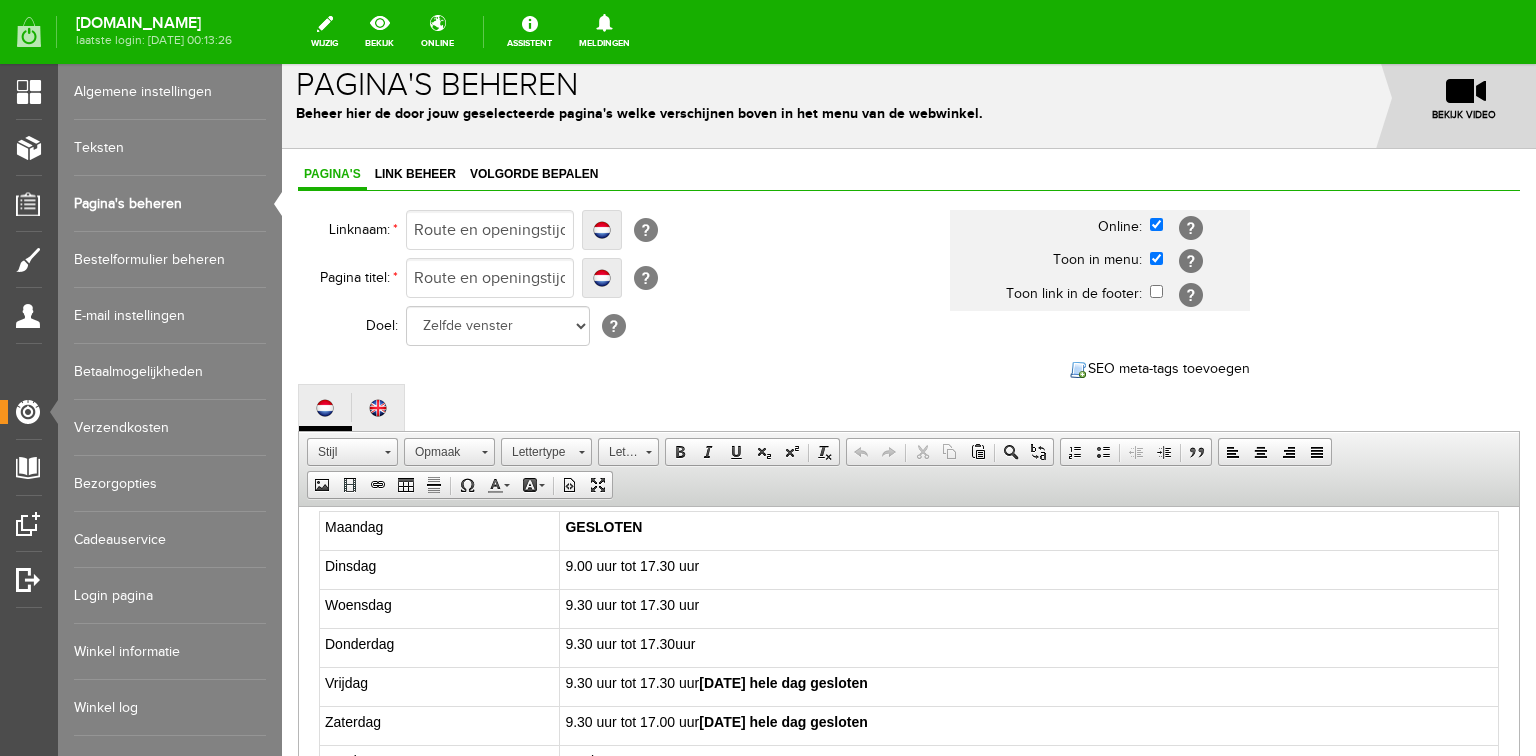 scroll, scrollTop: 400, scrollLeft: 0, axis: vertical 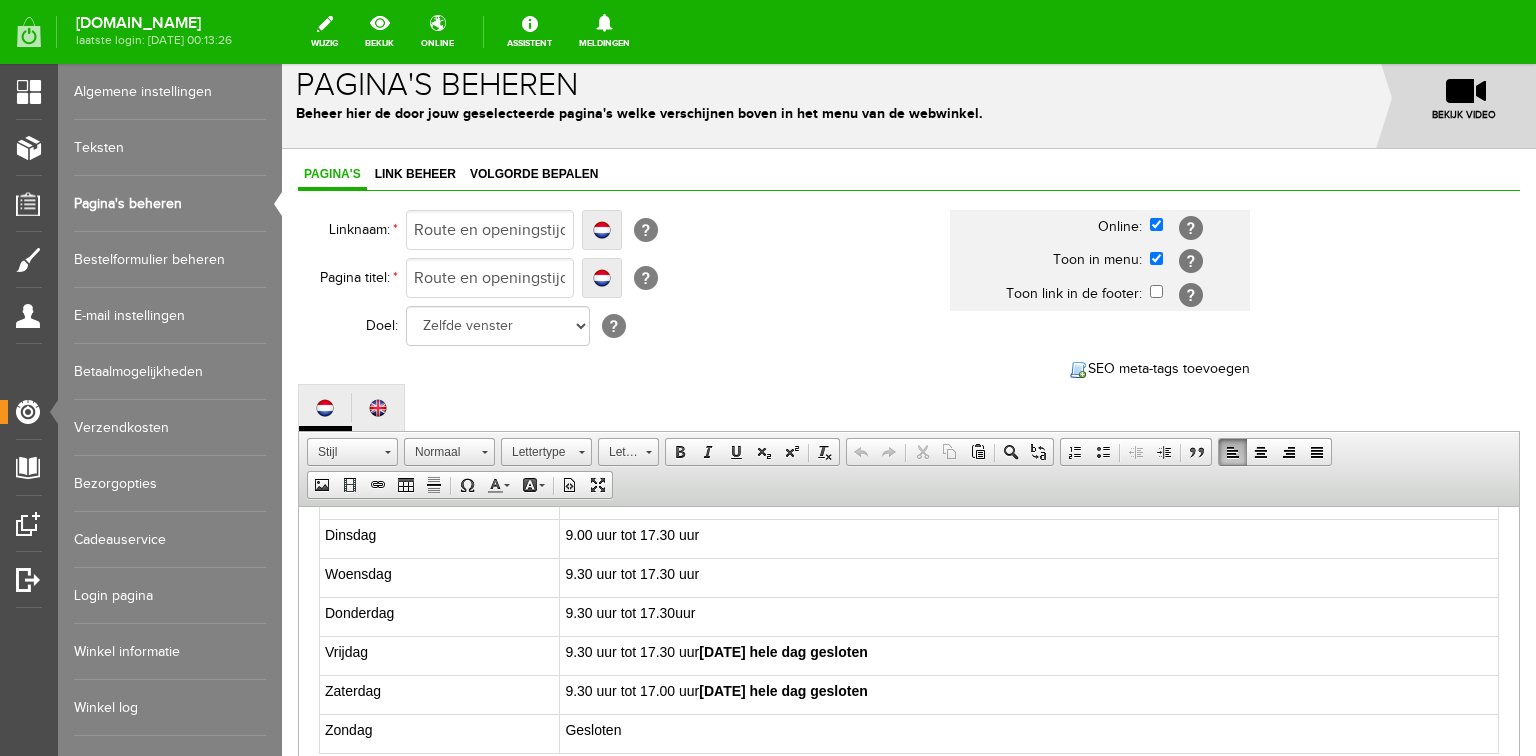 drag, startPoint x: 688, startPoint y: 650, endPoint x: 888, endPoint y: 650, distance: 200 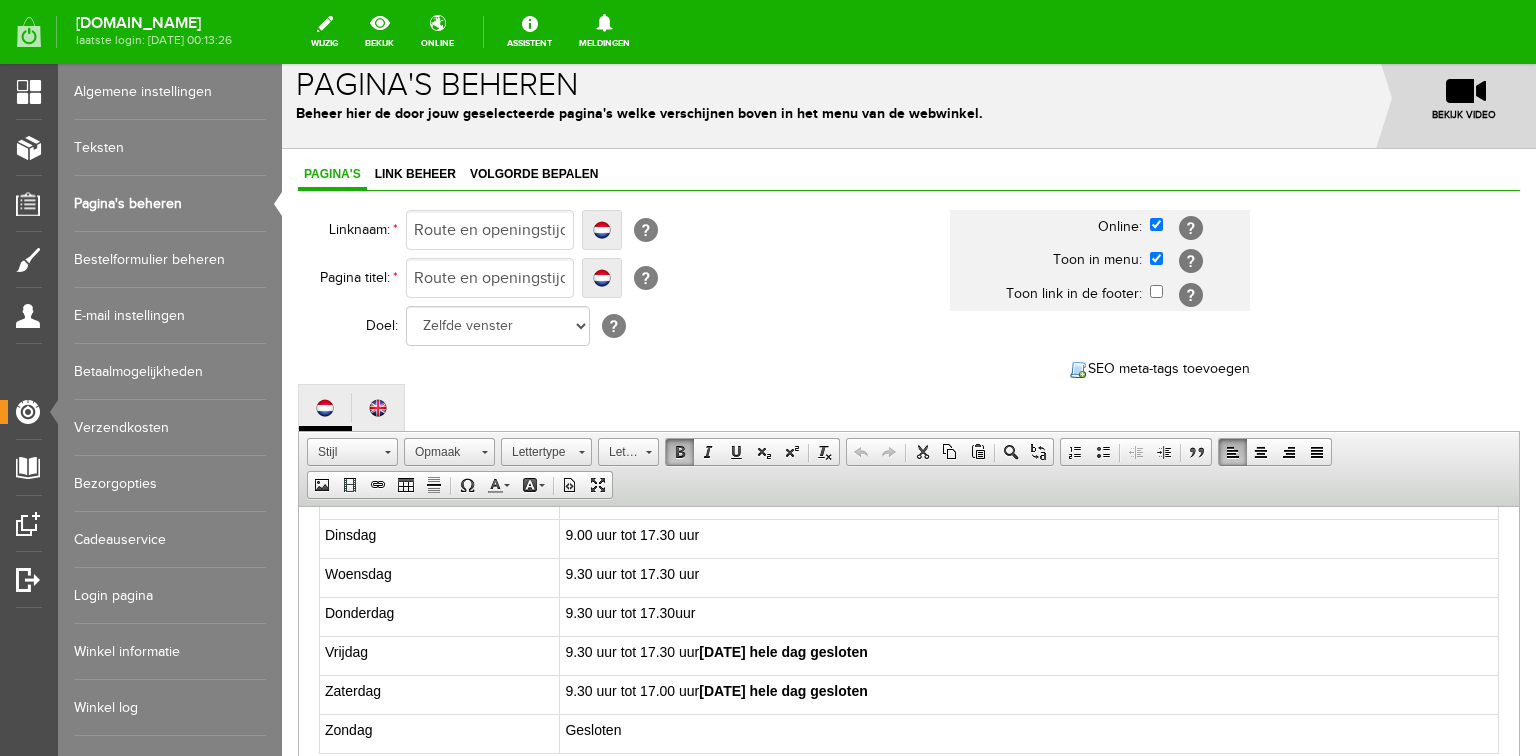type 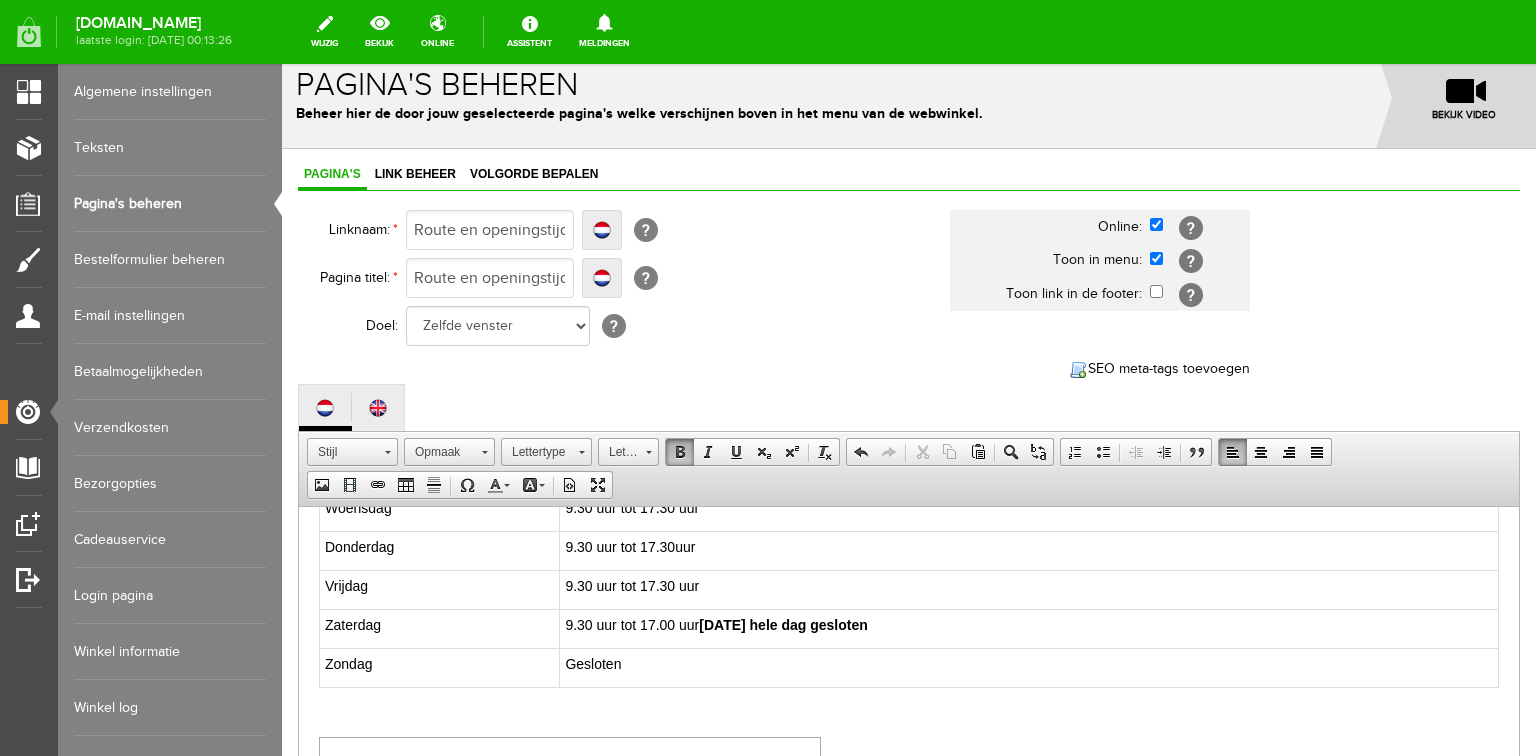 scroll, scrollTop: 480, scrollLeft: 0, axis: vertical 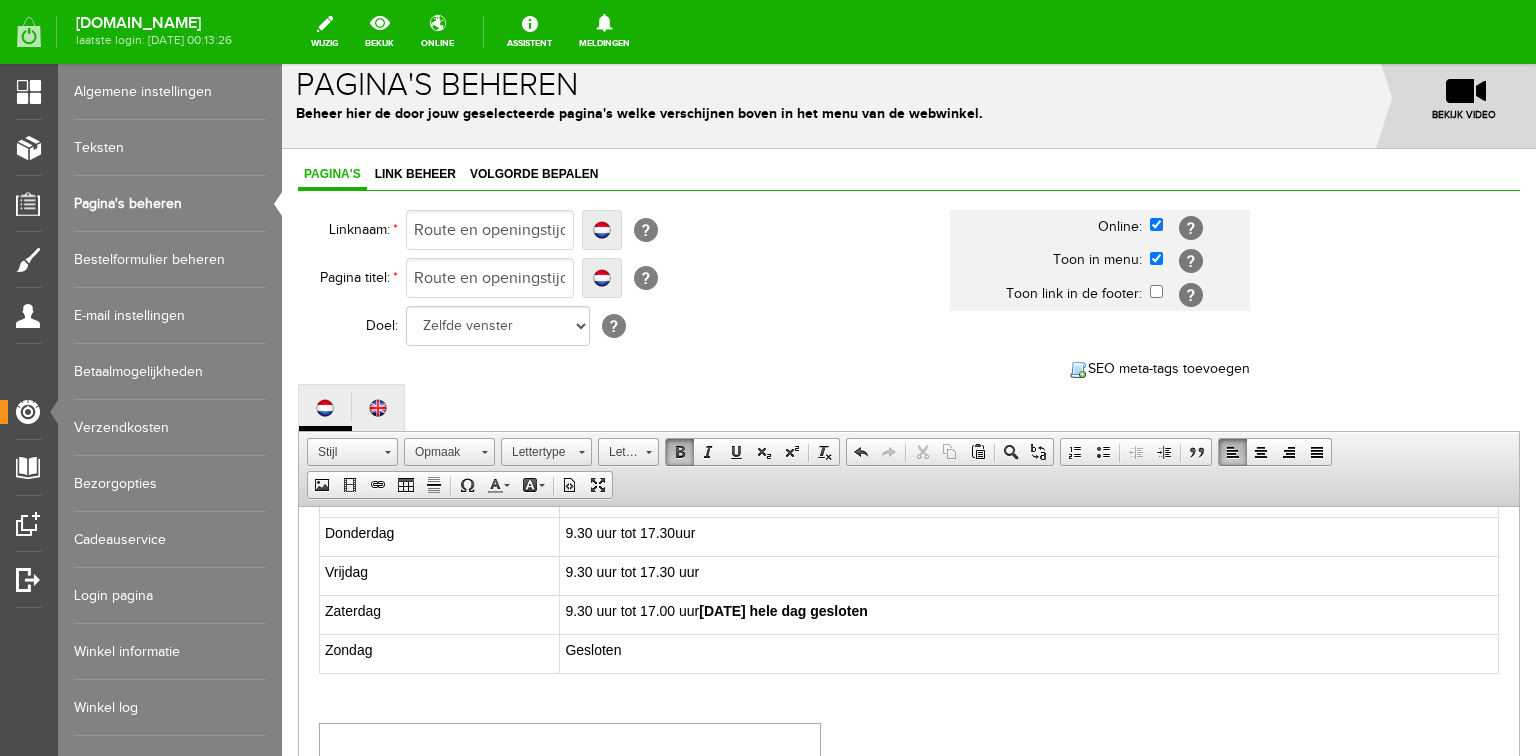 drag, startPoint x: 692, startPoint y: 612, endPoint x: 892, endPoint y: 622, distance: 200.24985 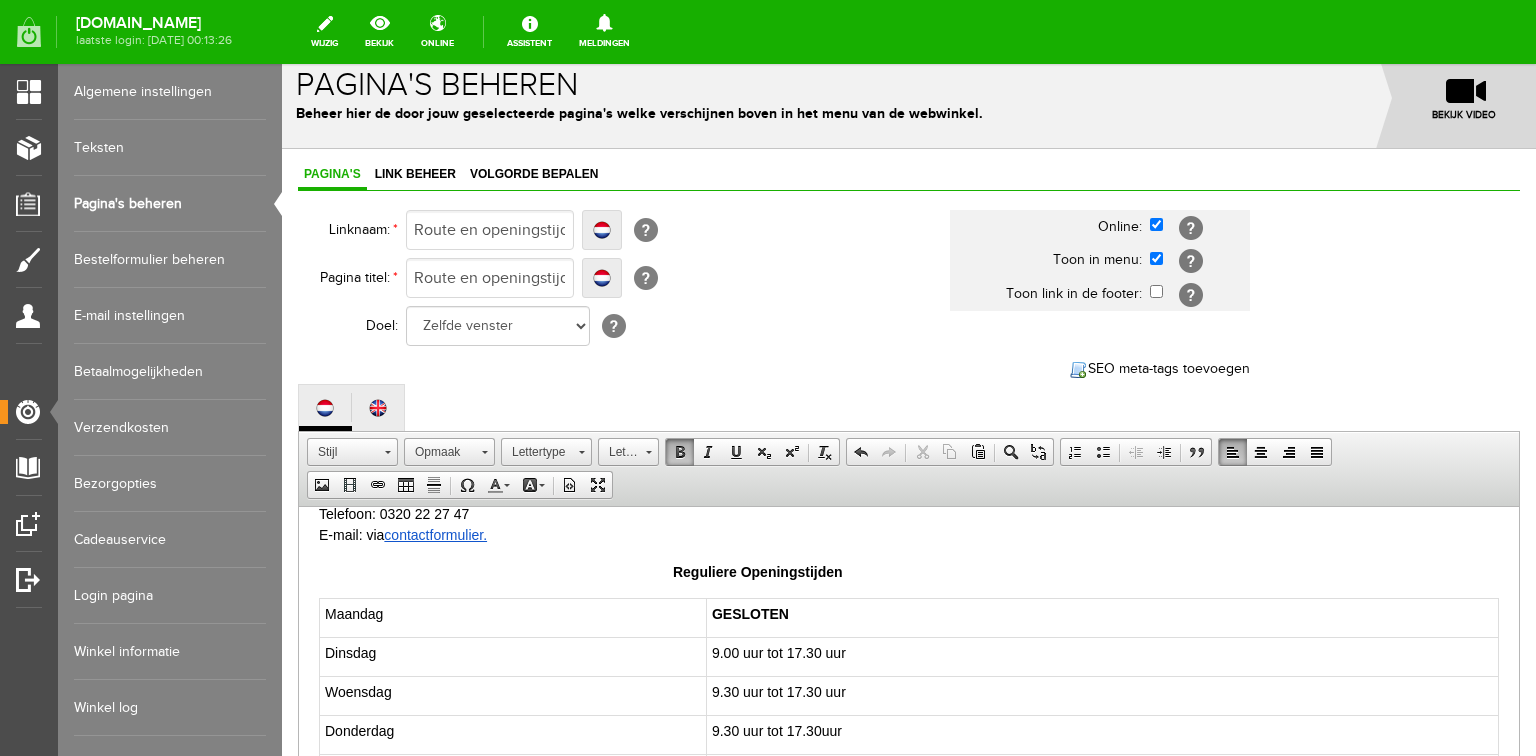 scroll, scrollTop: 400, scrollLeft: 0, axis: vertical 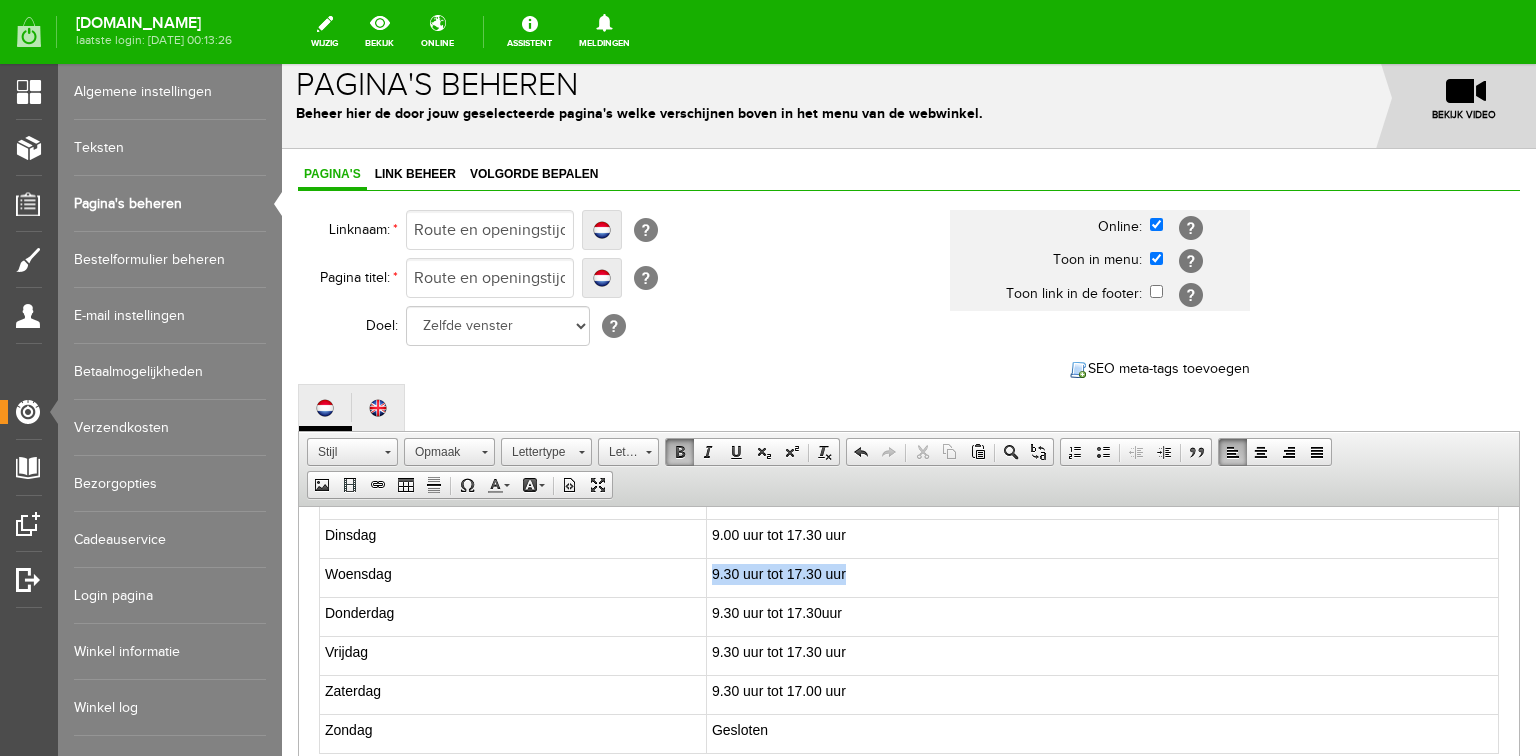 drag, startPoint x: 702, startPoint y: 572, endPoint x: 830, endPoint y: 583, distance: 128.47179 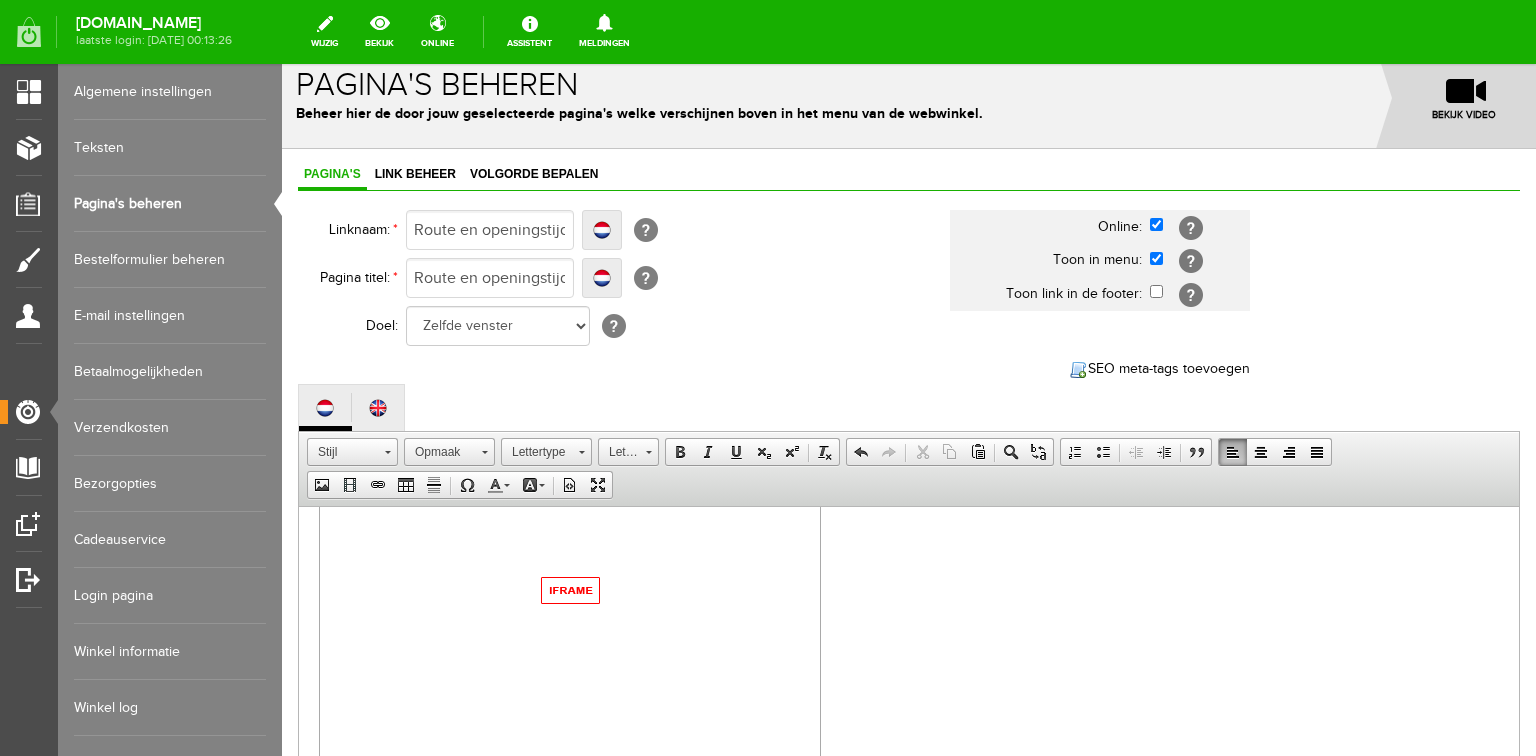 scroll, scrollTop: 335, scrollLeft: 0, axis: vertical 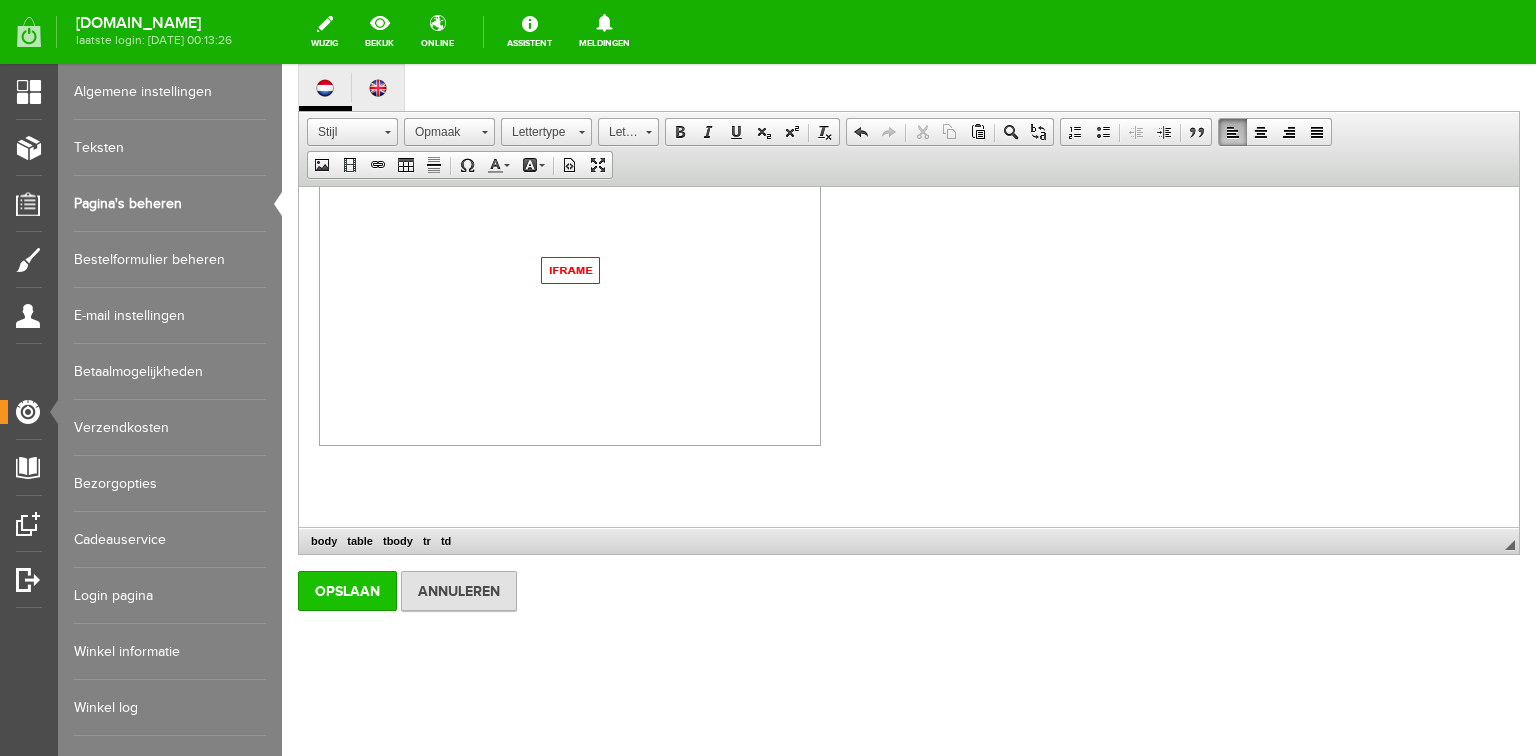 click on "Opslaan" at bounding box center [347, 591] 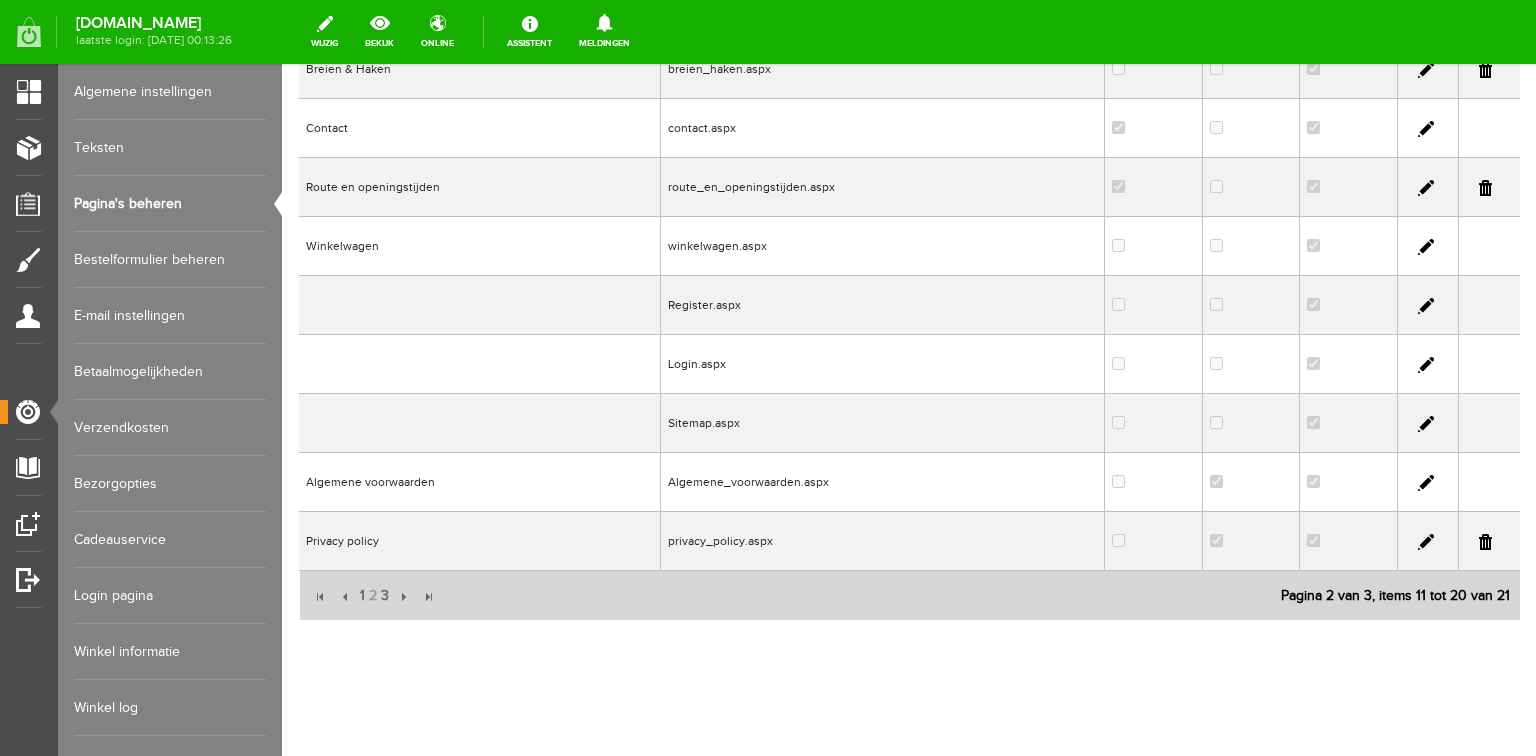 click at bounding box center (1426, 188) 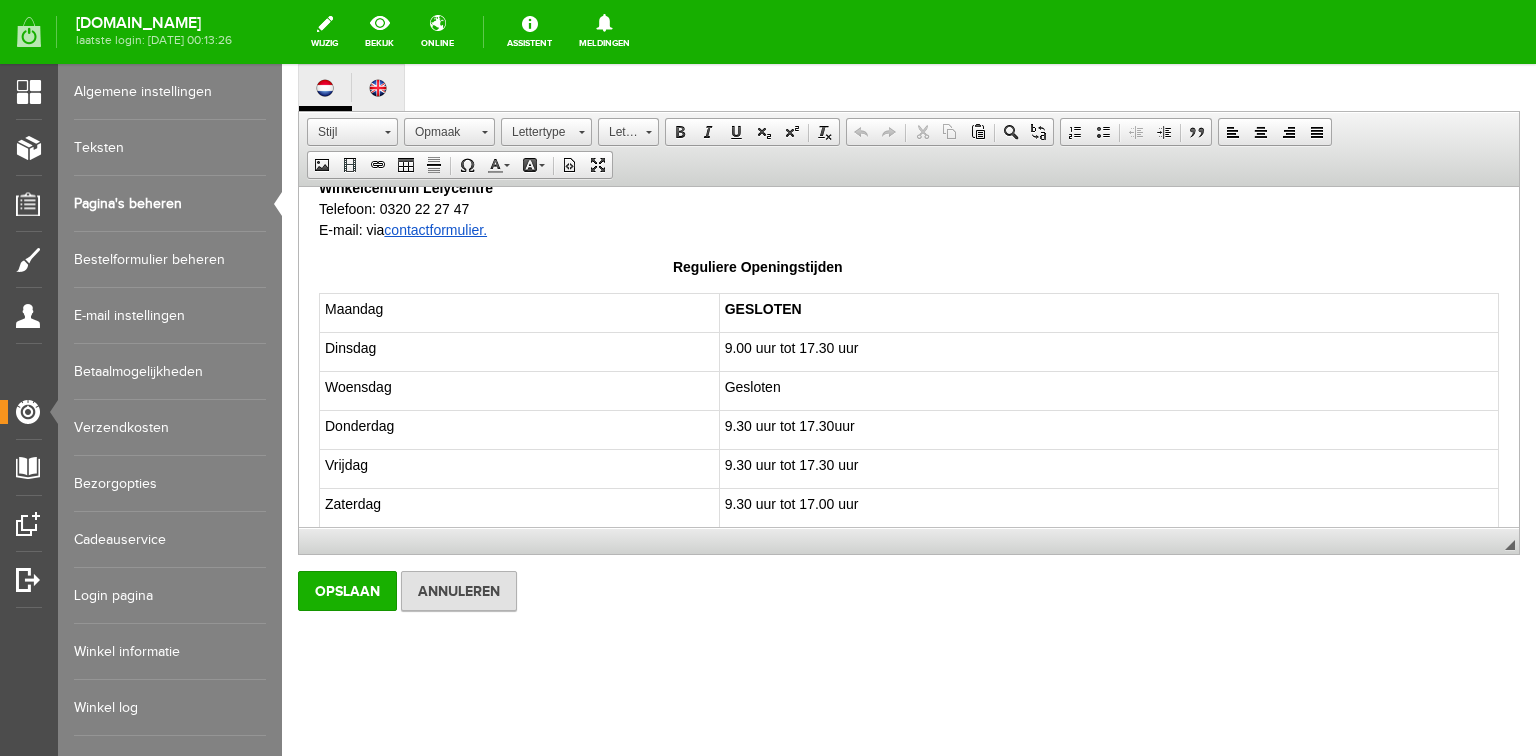 scroll, scrollTop: 320, scrollLeft: 0, axis: vertical 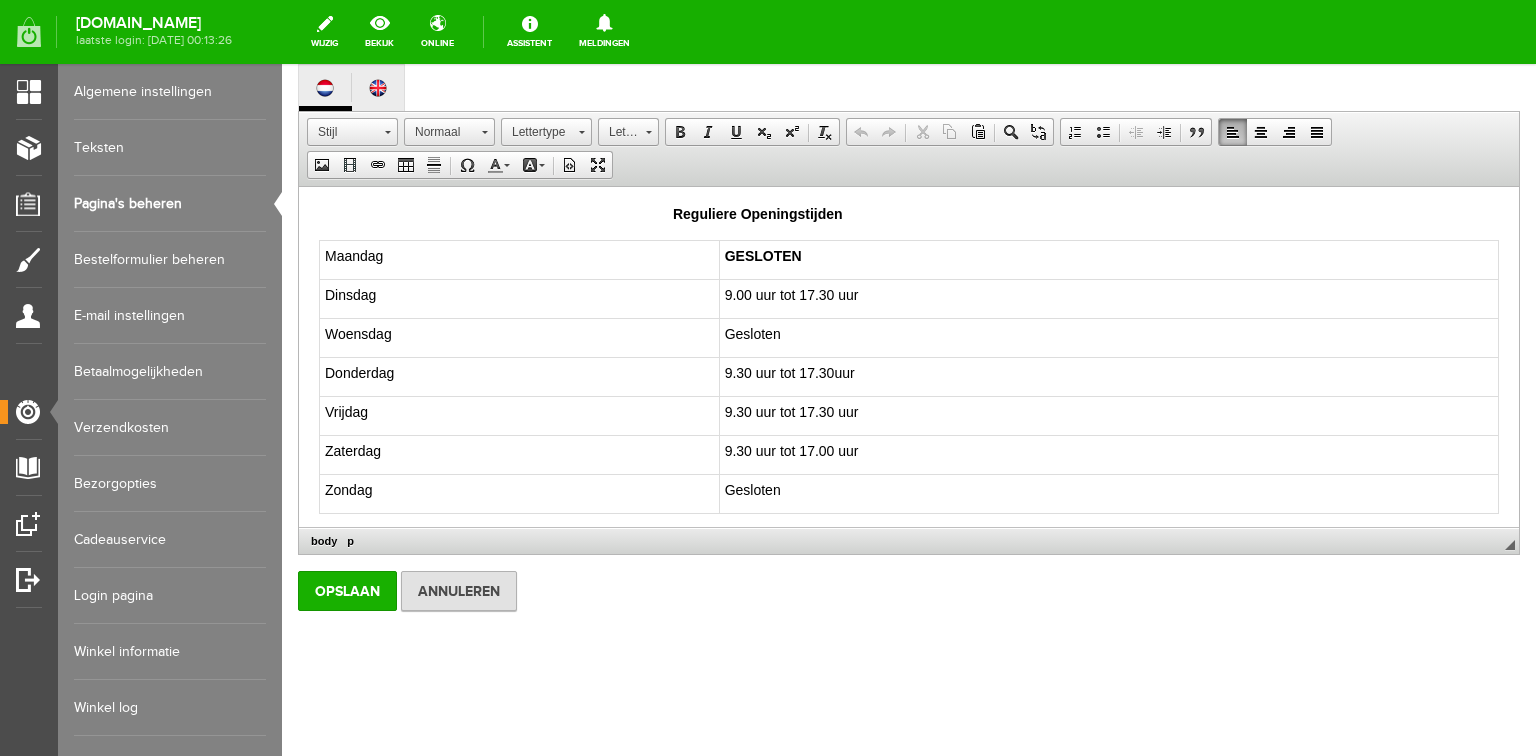 click on "Gesloten" at bounding box center [1108, 338] 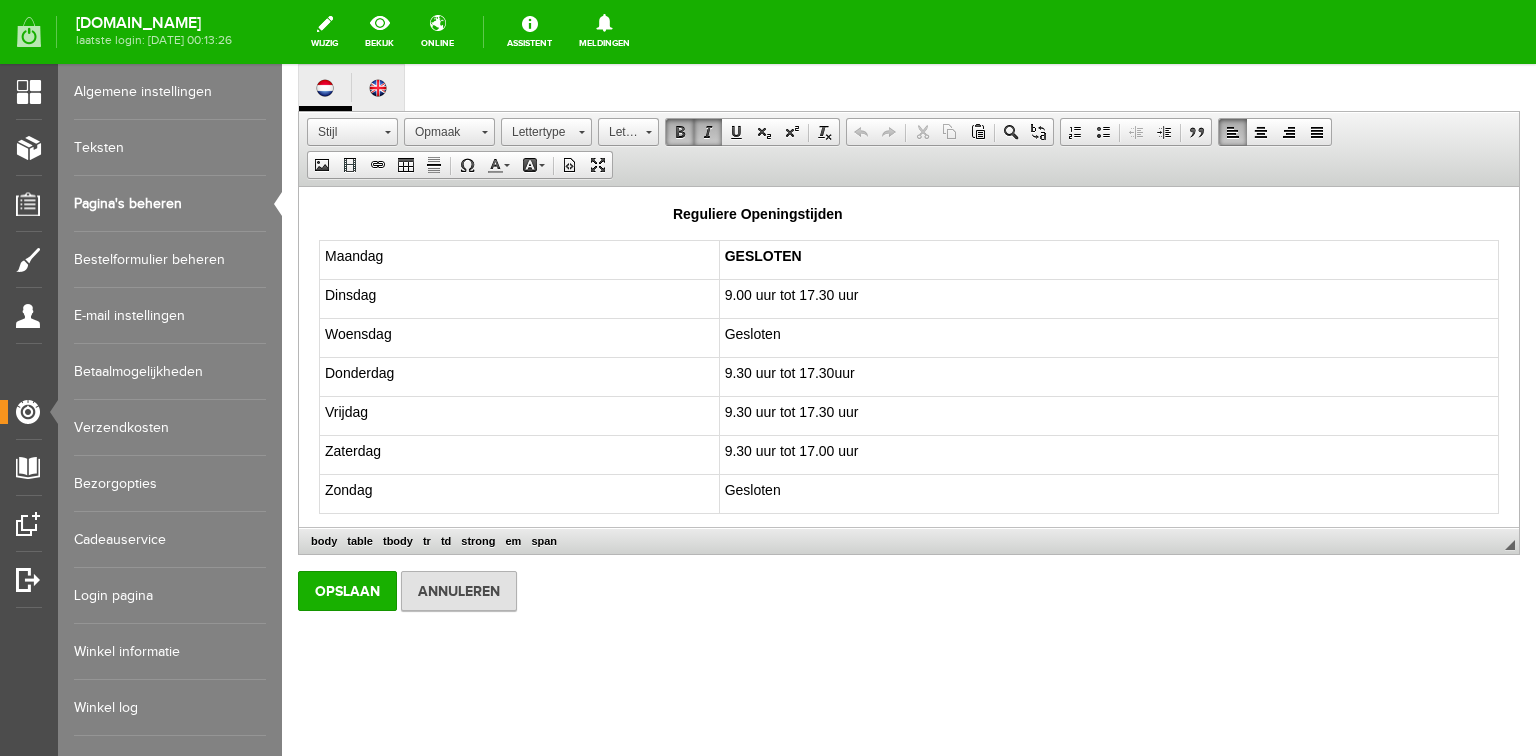 type 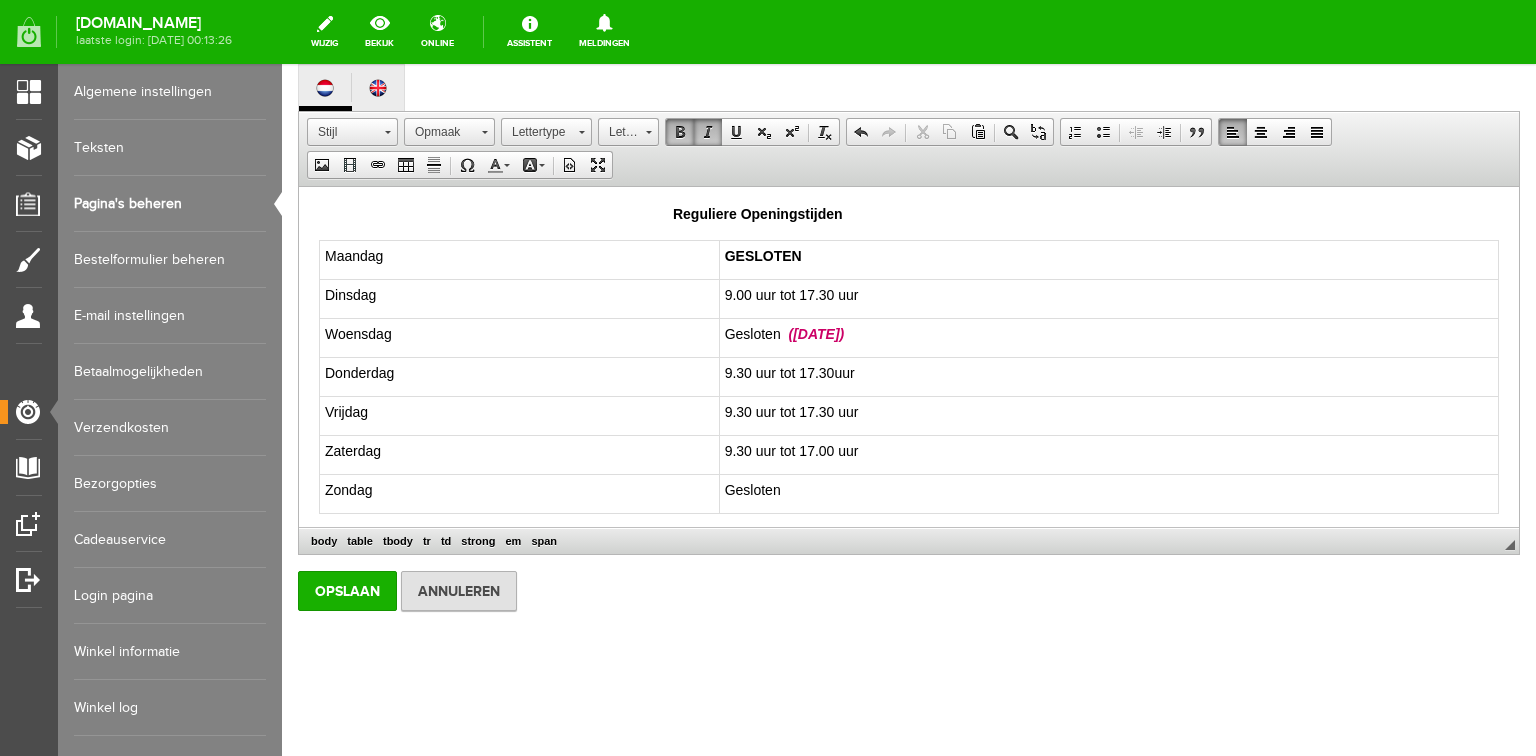 drag, startPoint x: 861, startPoint y: 330, endPoint x: 772, endPoint y: 340, distance: 89.560036 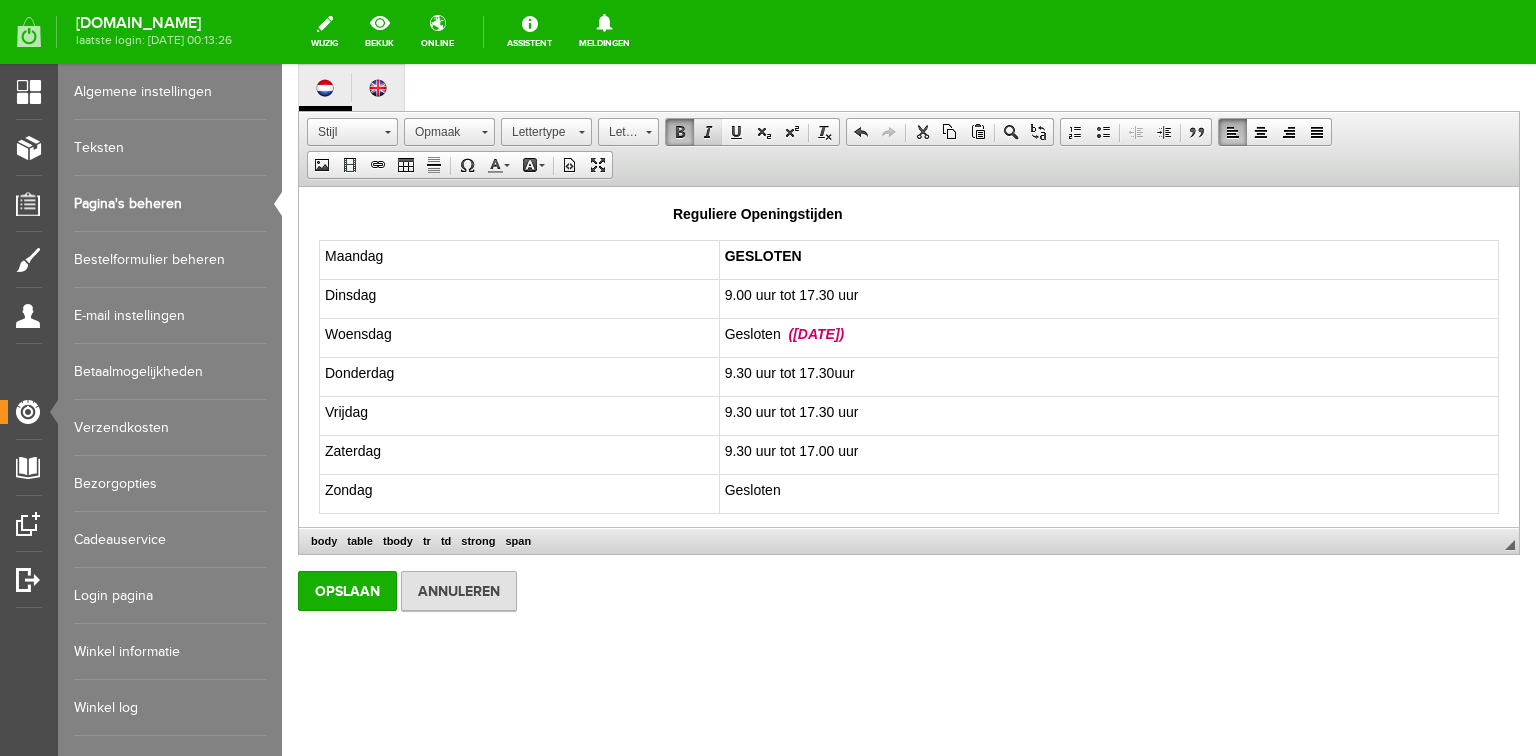 click at bounding box center [708, 132] 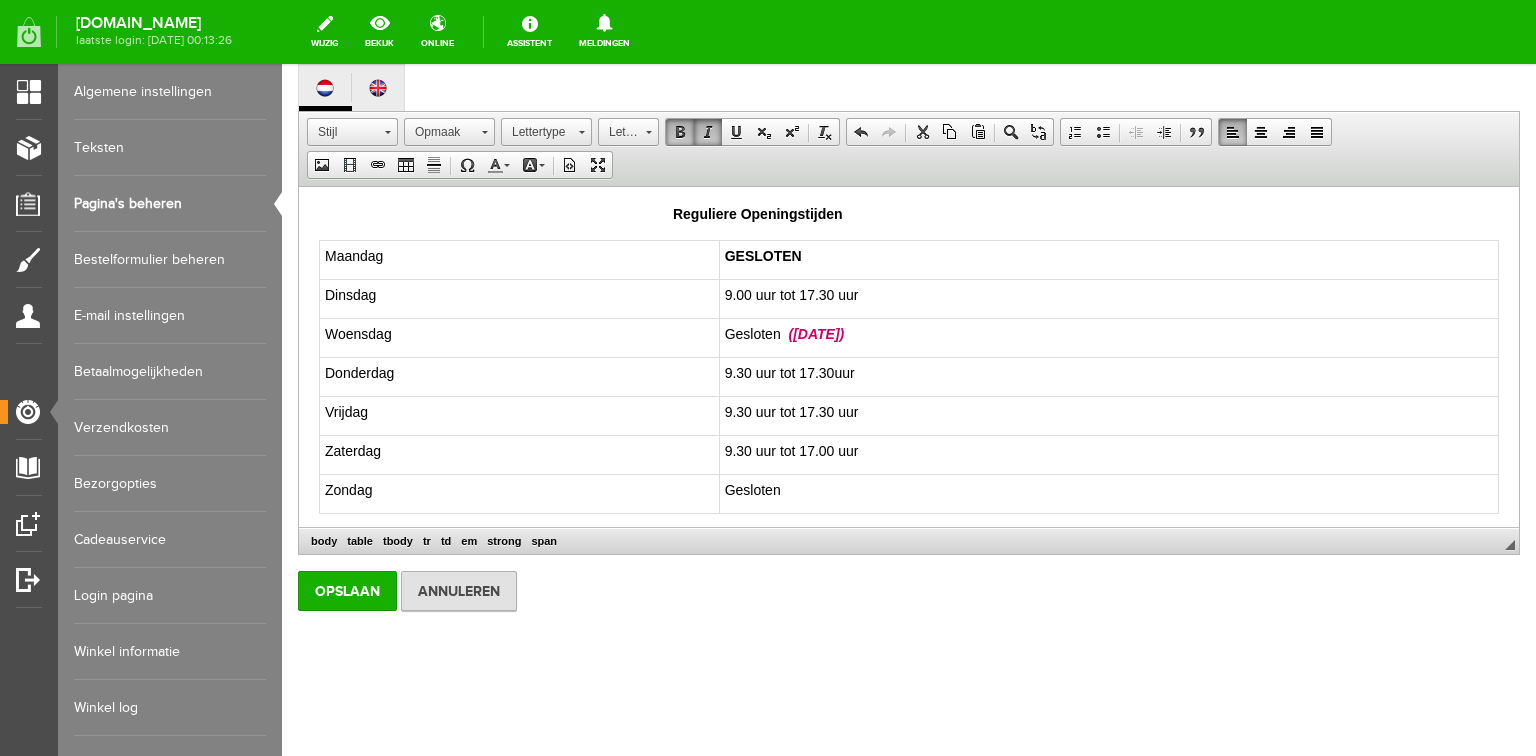 click at bounding box center (708, 132) 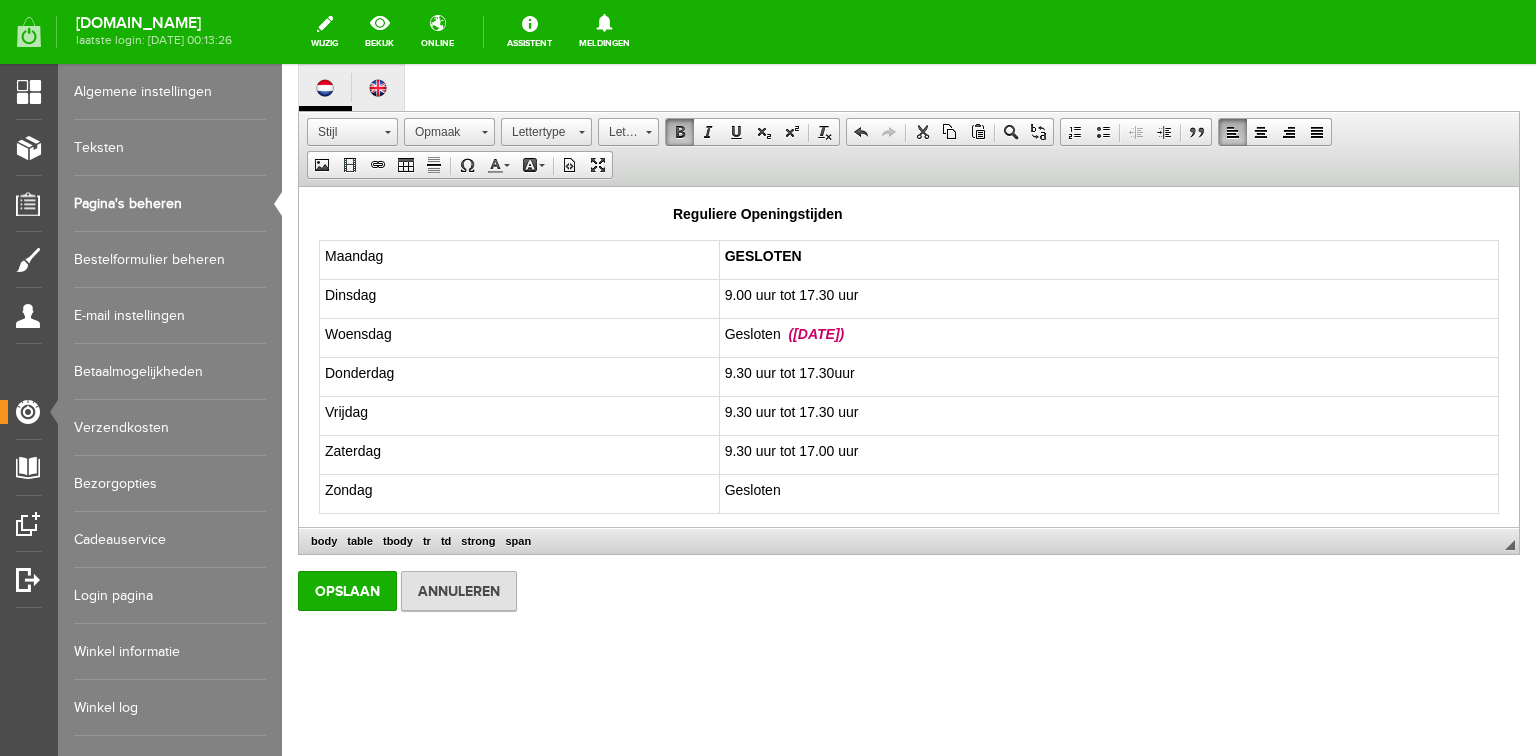 click on "Gesloten        ([DATE])" at bounding box center [1108, 338] 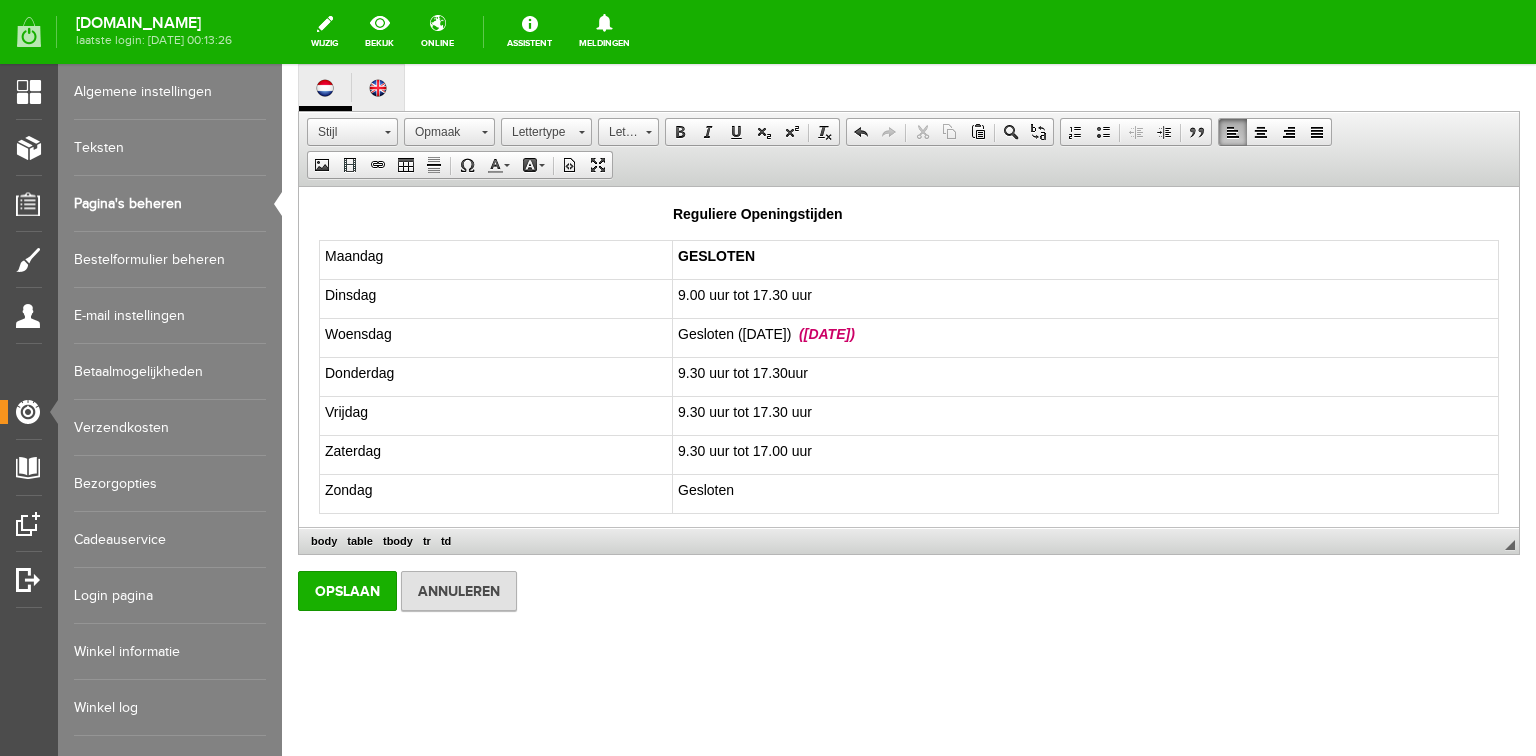 drag, startPoint x: 760, startPoint y: 334, endPoint x: 851, endPoint y: 336, distance: 91.02197 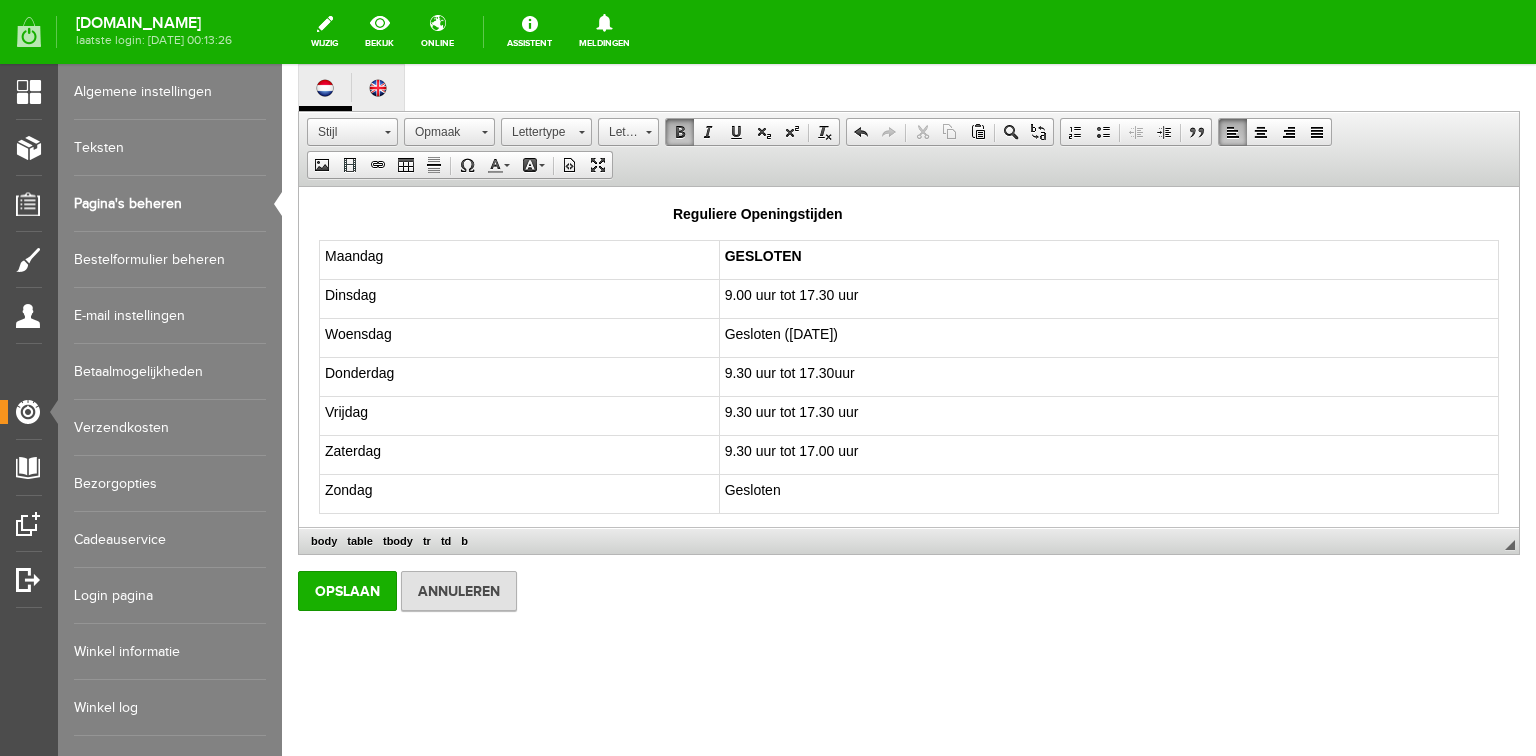 click on "Gesloten ([DATE])" at bounding box center [1108, 338] 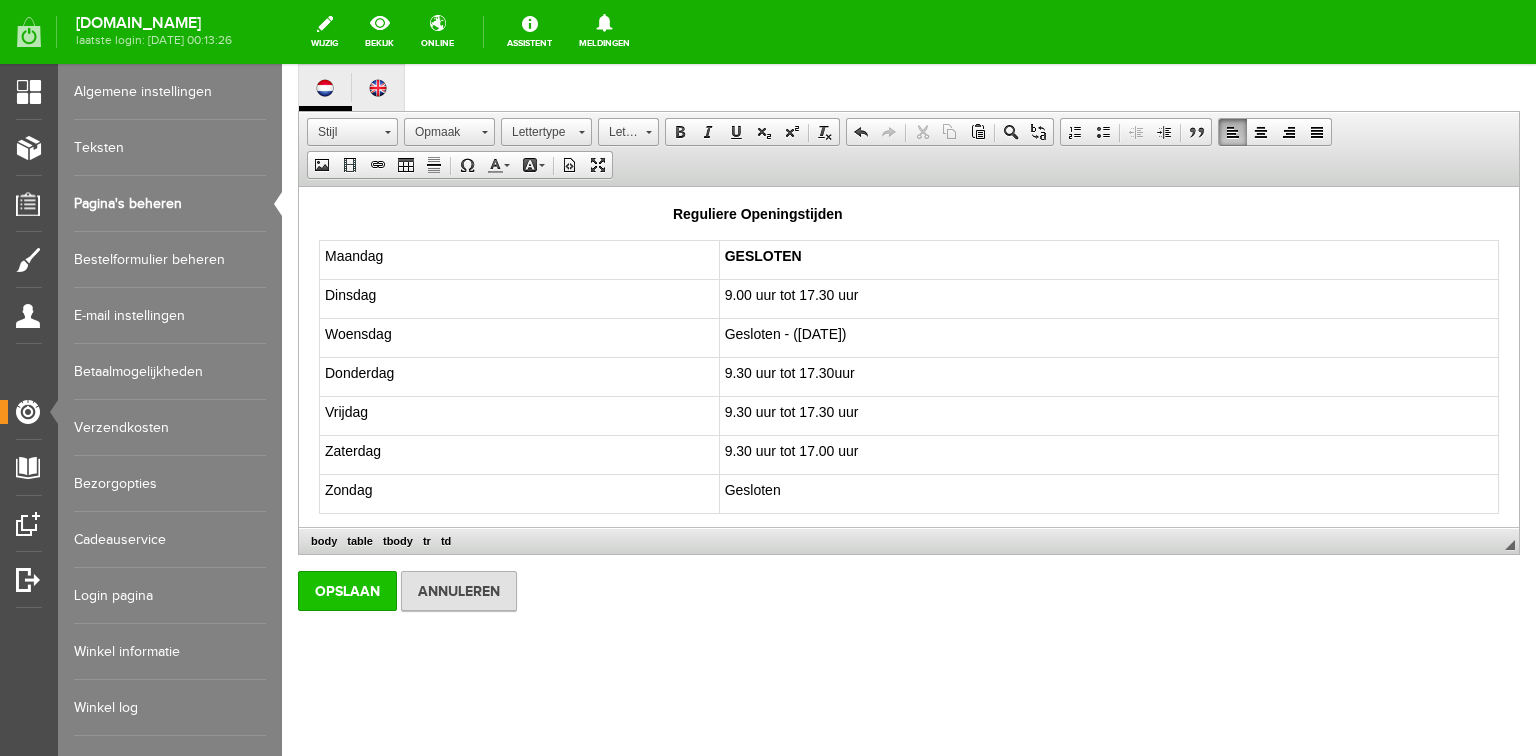 click on "Opslaan" at bounding box center (347, 591) 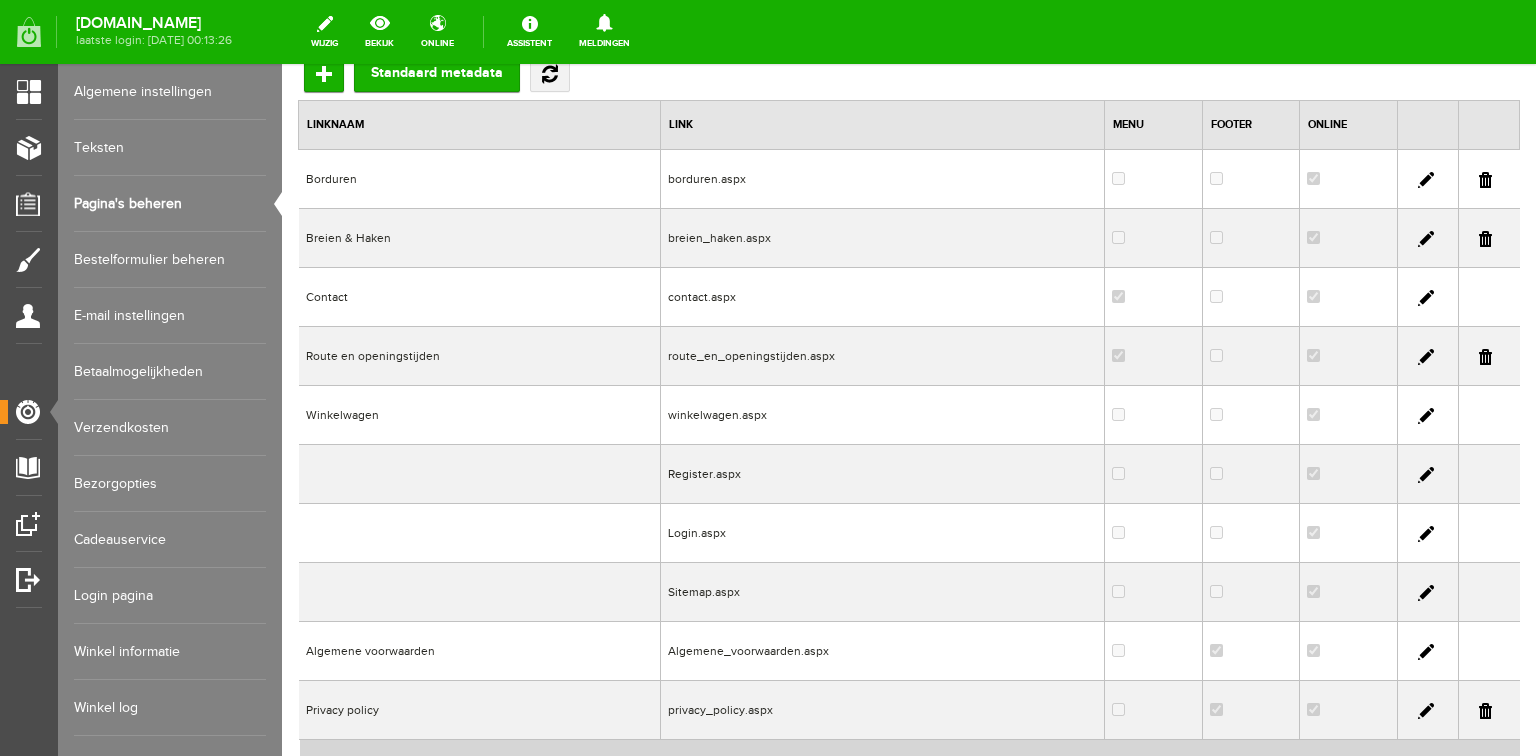 scroll, scrollTop: 356, scrollLeft: 0, axis: vertical 